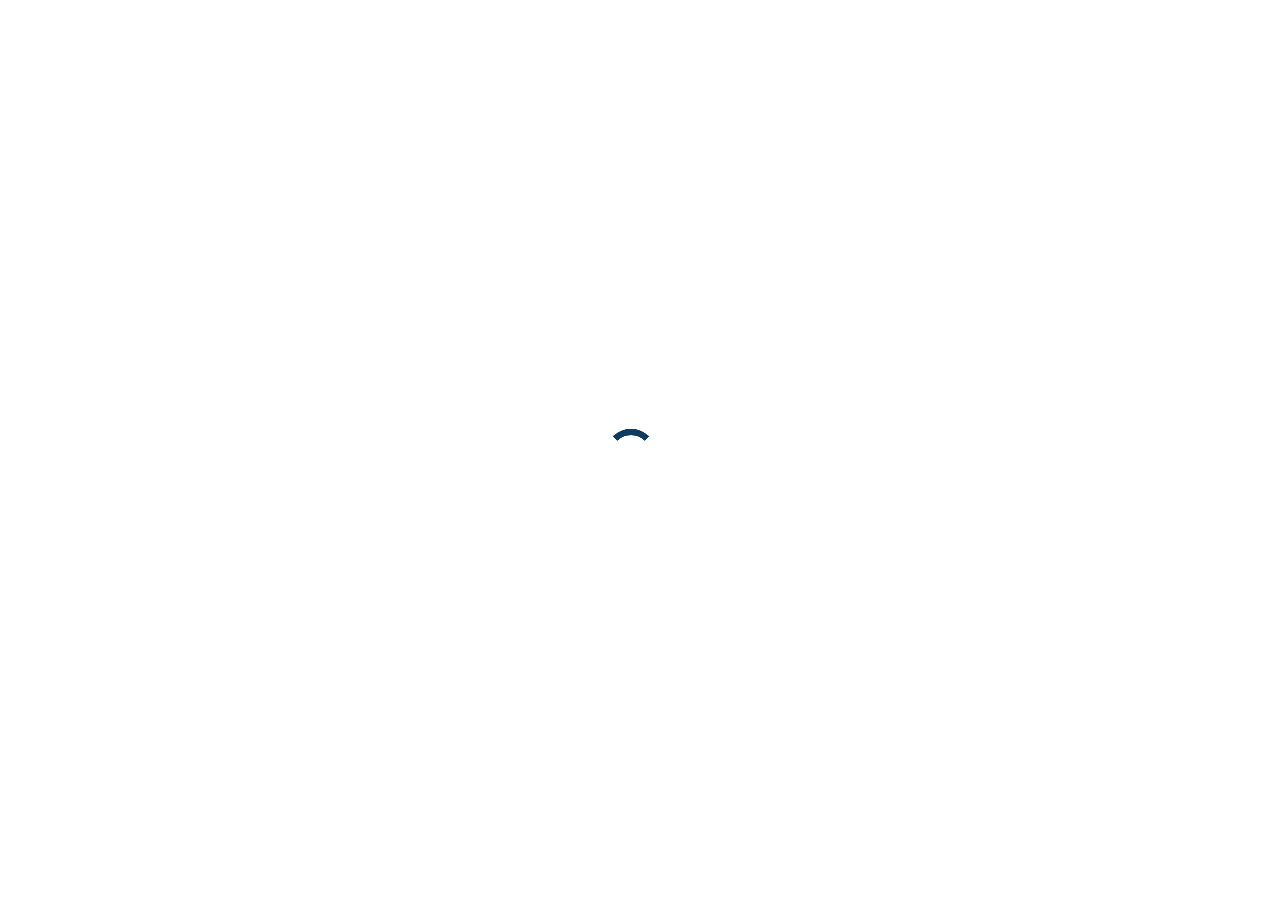 scroll, scrollTop: 0, scrollLeft: 0, axis: both 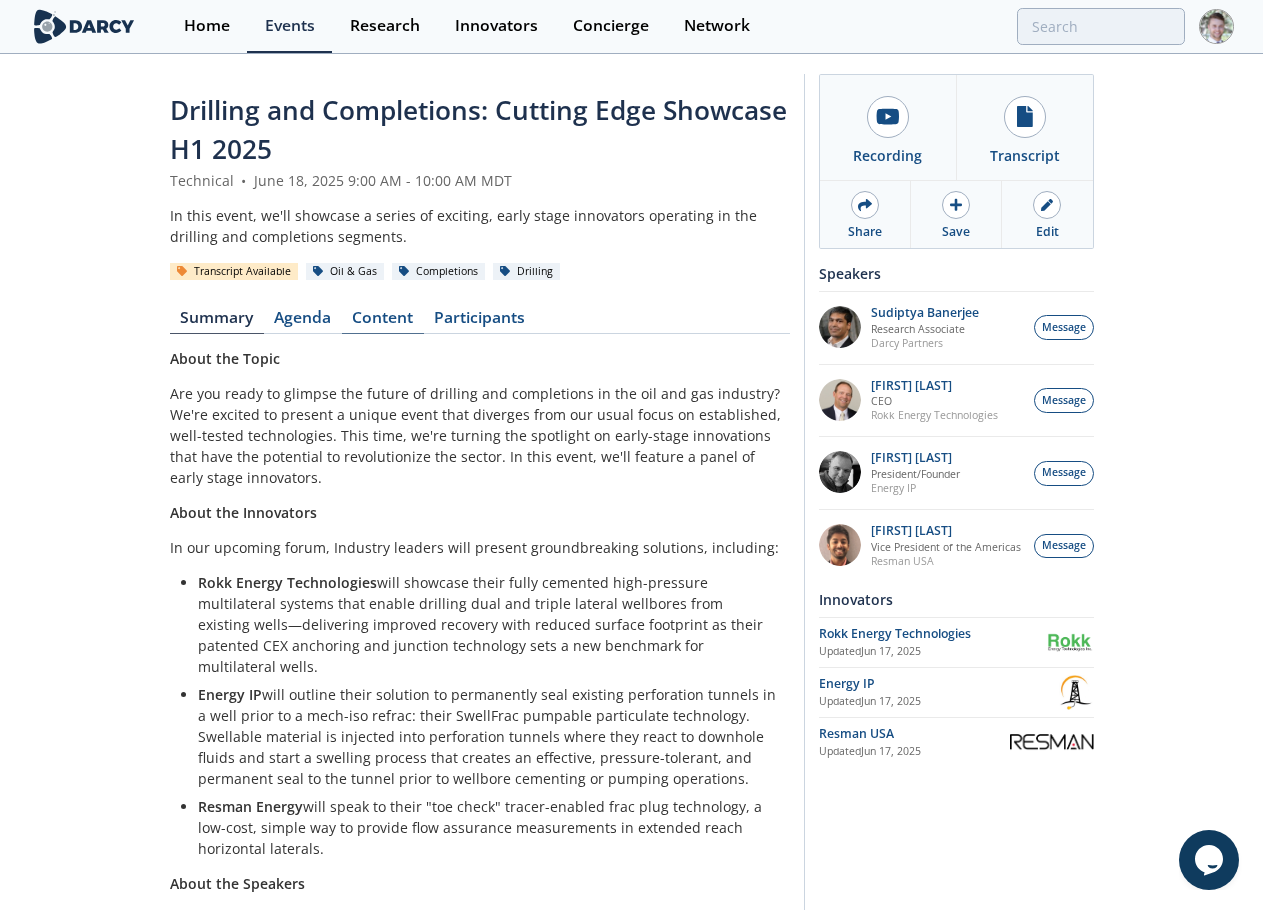 click on "Content" at bounding box center (383, 322) 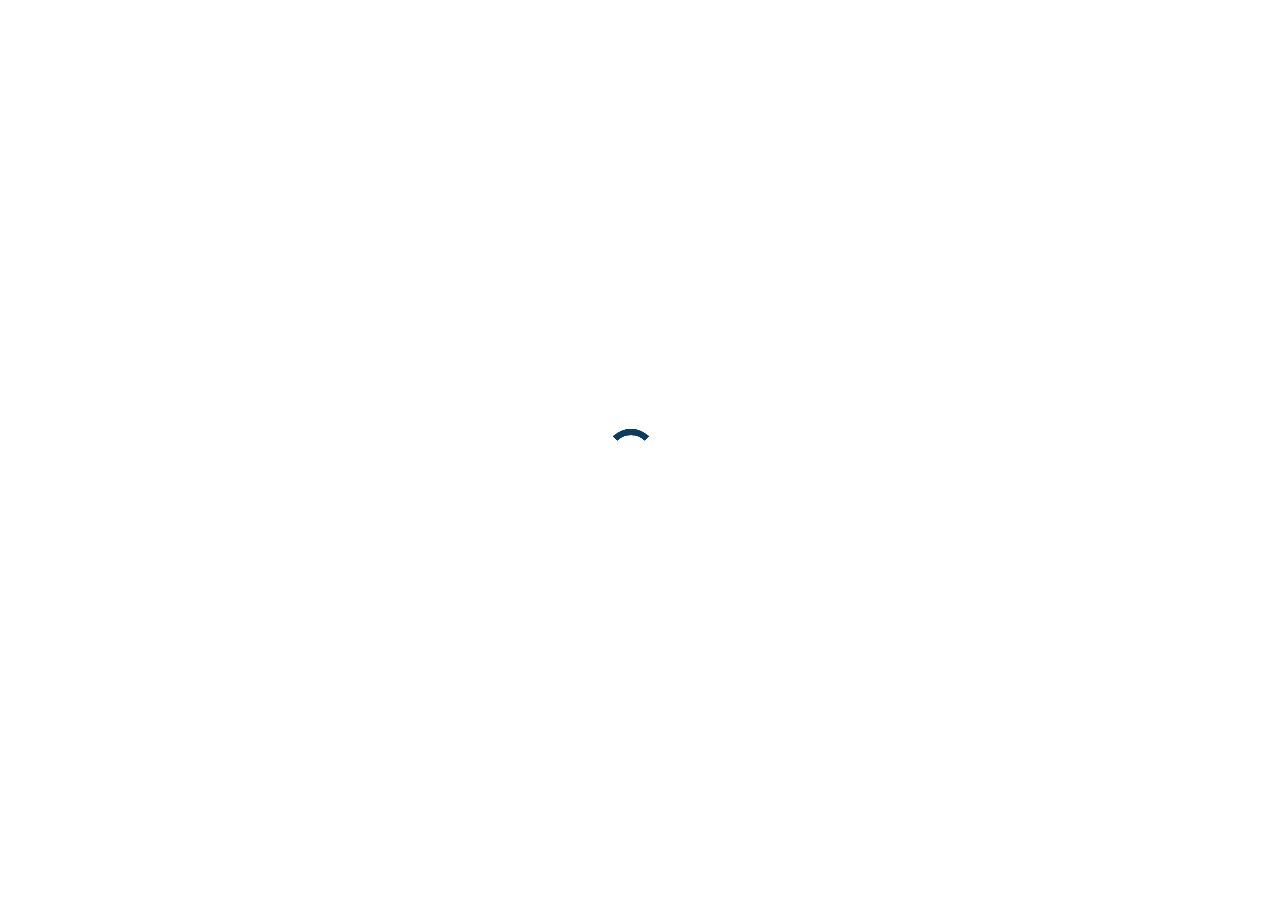 scroll, scrollTop: 0, scrollLeft: 0, axis: both 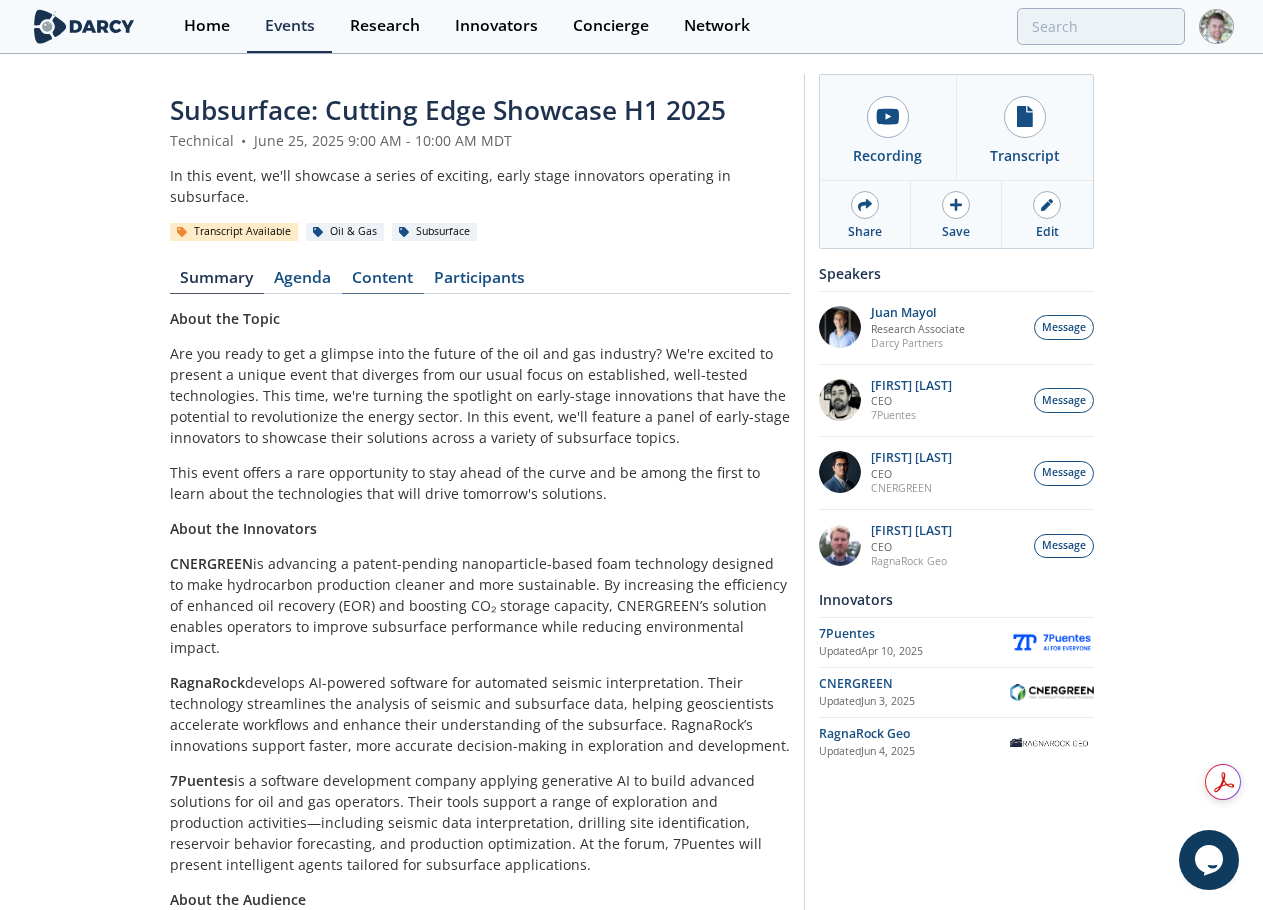 click on "Content" at bounding box center (383, 282) 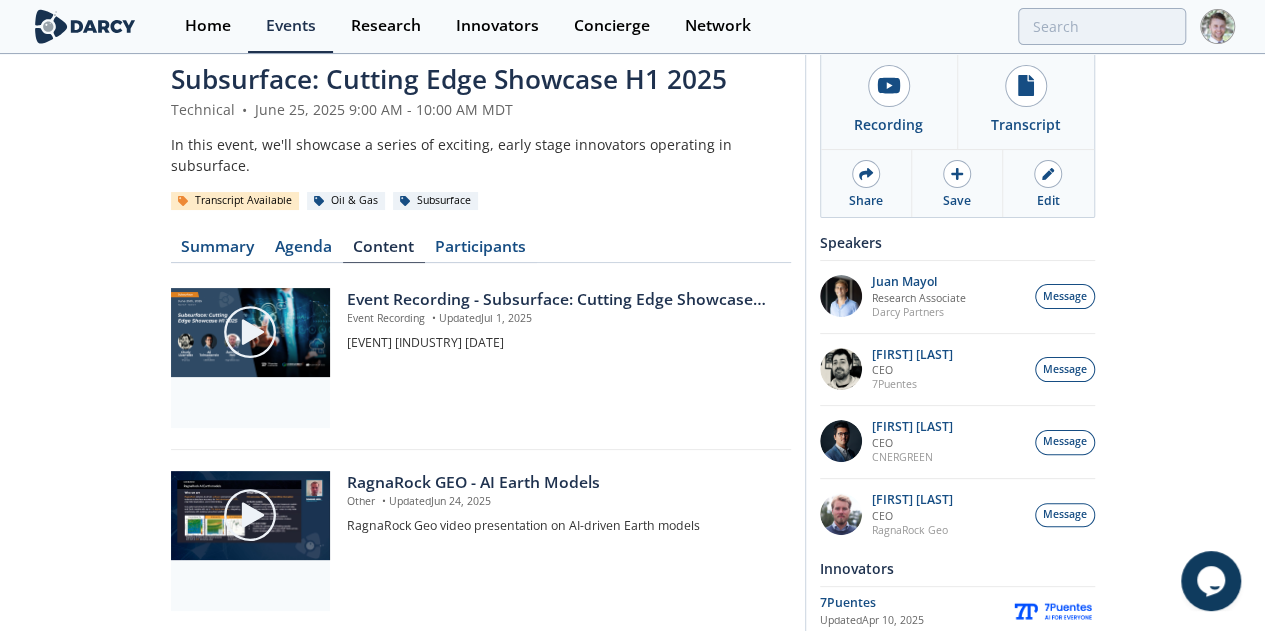 scroll, scrollTop: 0, scrollLeft: 0, axis: both 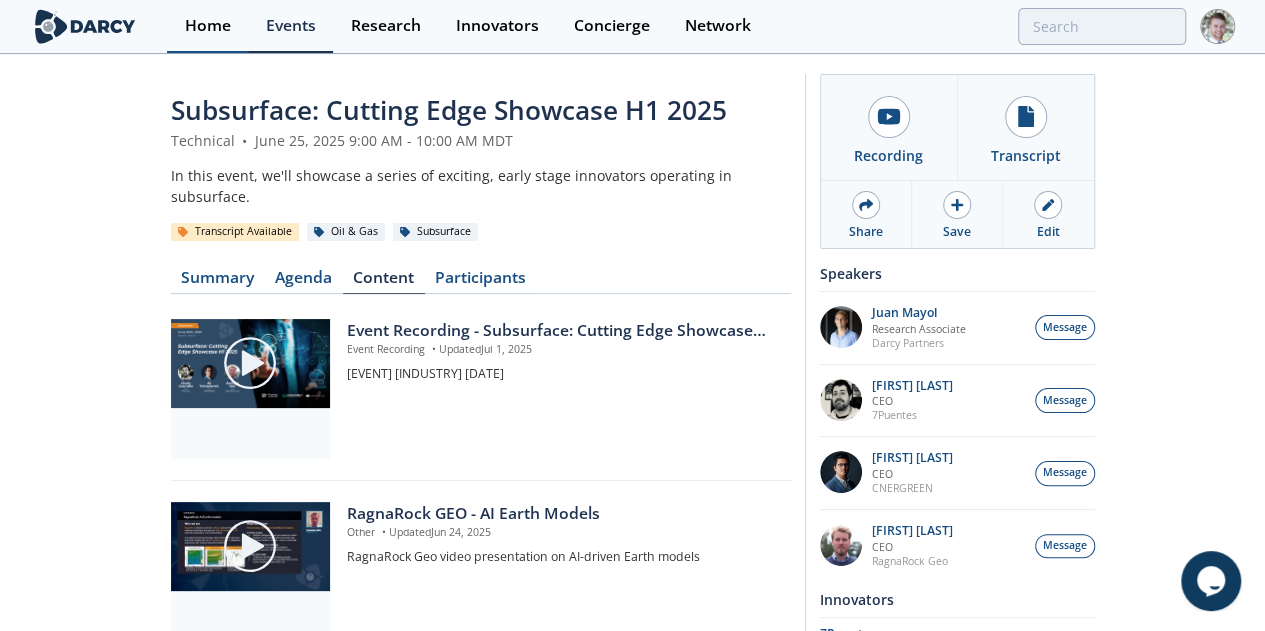 click on "Home" at bounding box center [208, 26] 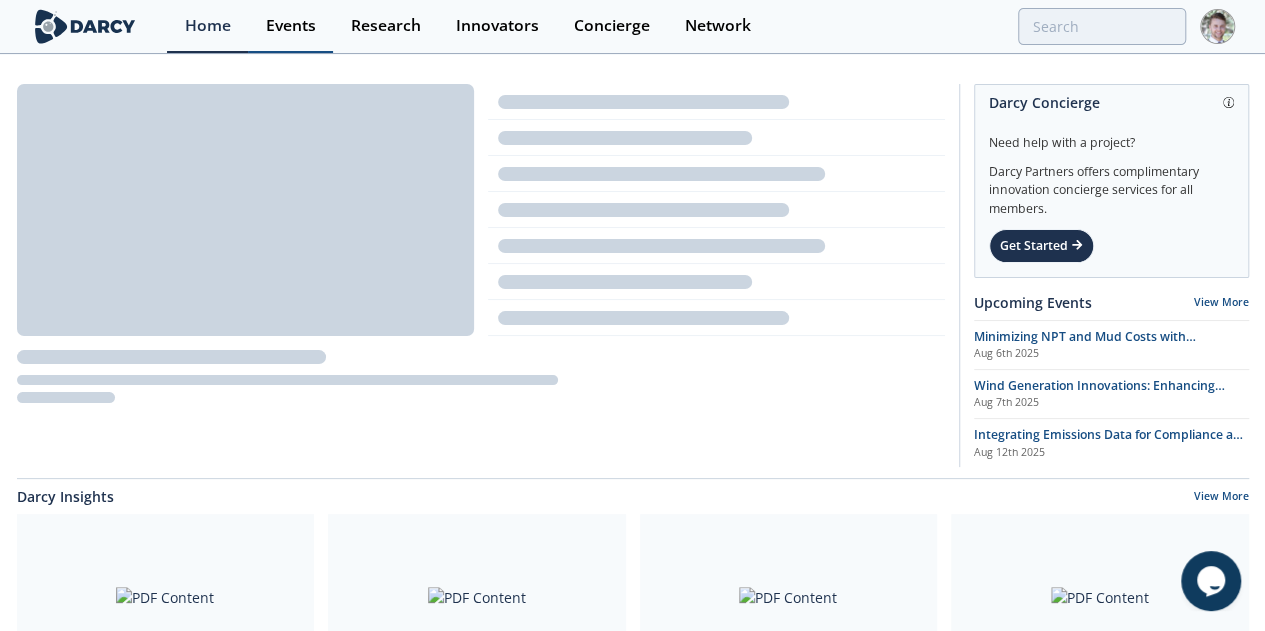 click on "Events" at bounding box center (291, 26) 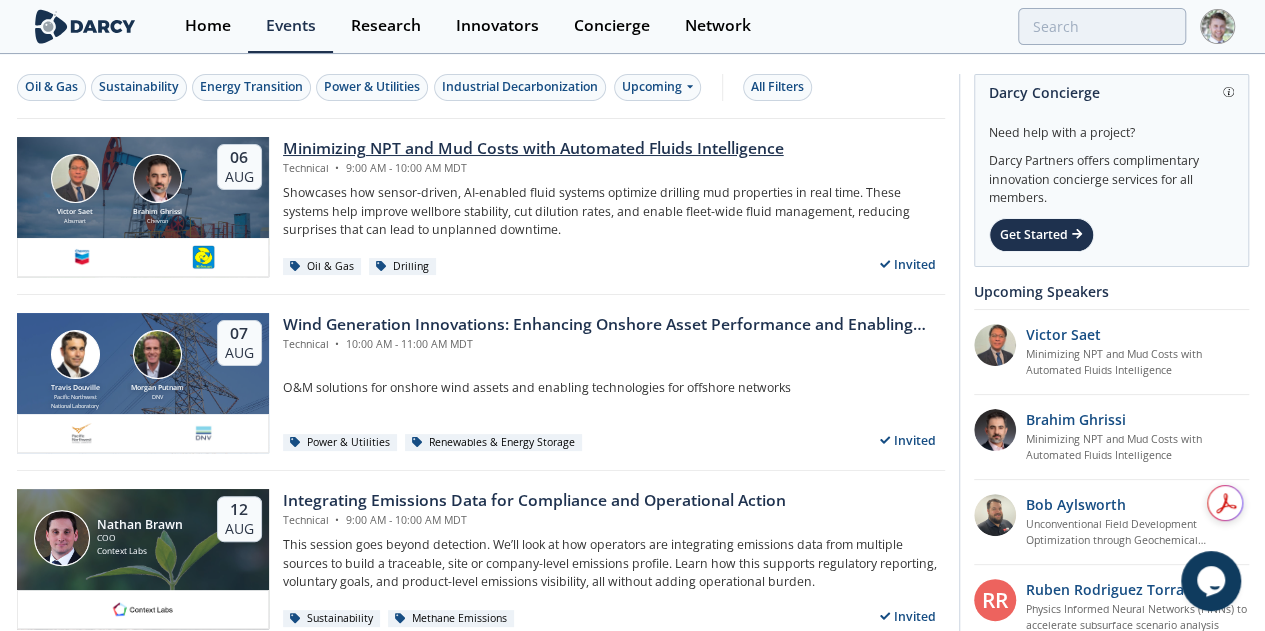 click on "Minimizing NPT and Mud Costs with Automated Fluids Intelligence" at bounding box center (533, 149) 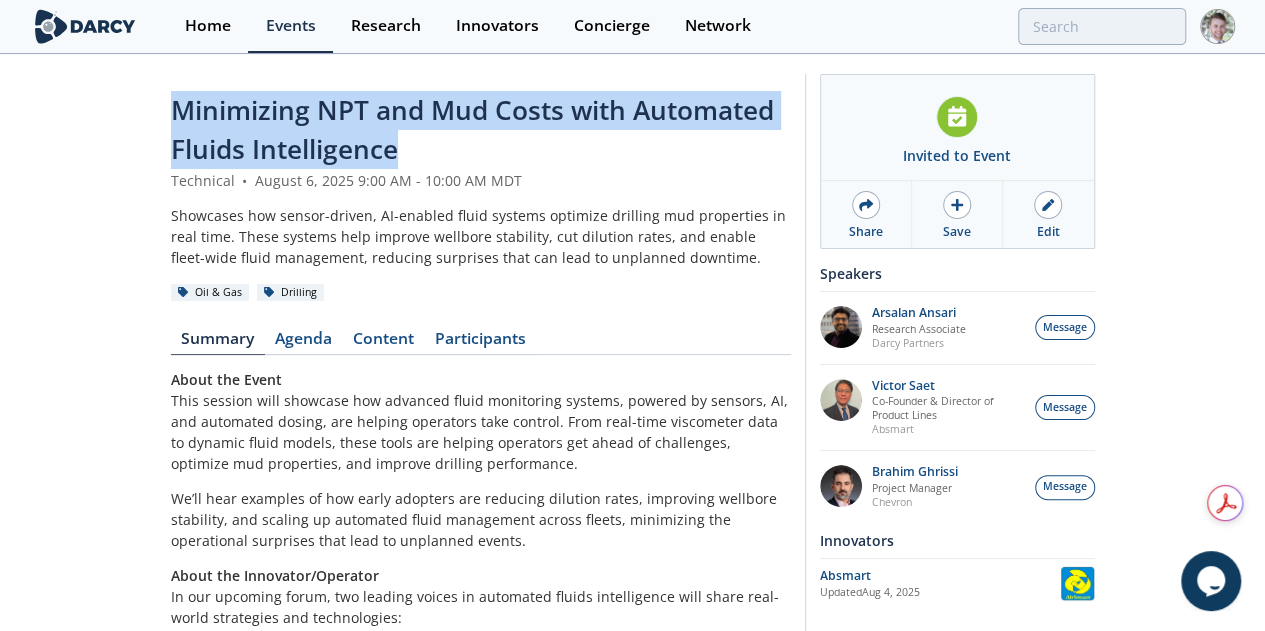 drag, startPoint x: 20, startPoint y: 109, endPoint x: 856, endPoint y: 117, distance: 836.03827 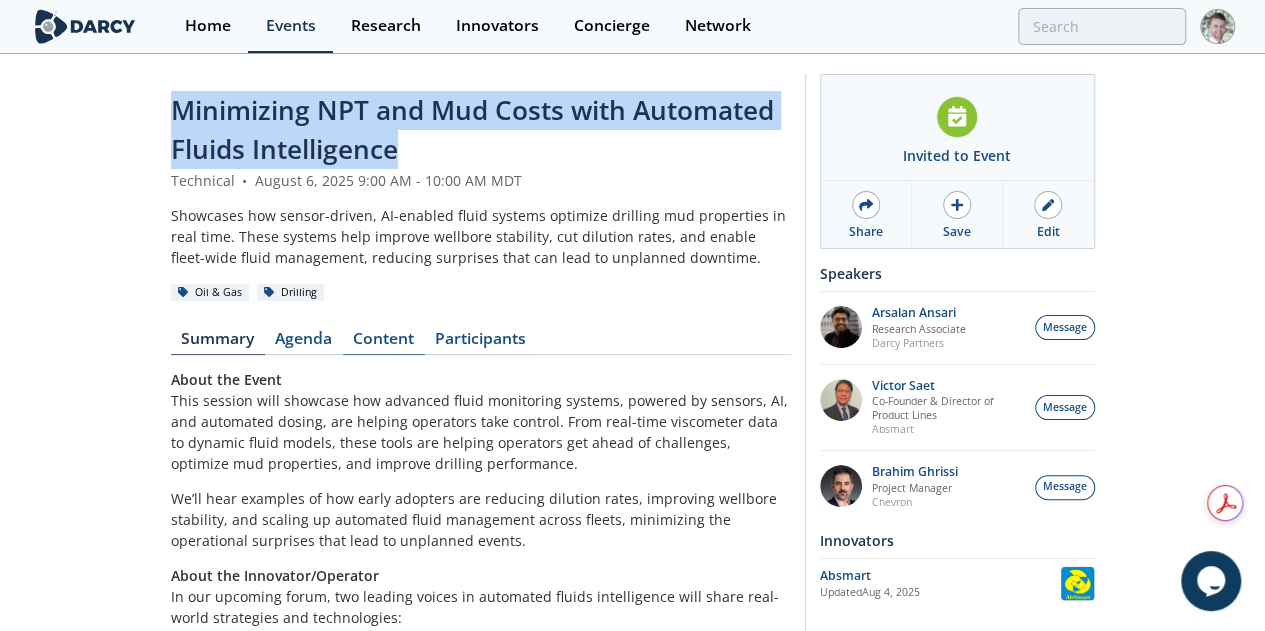 click on "Content" at bounding box center (384, 343) 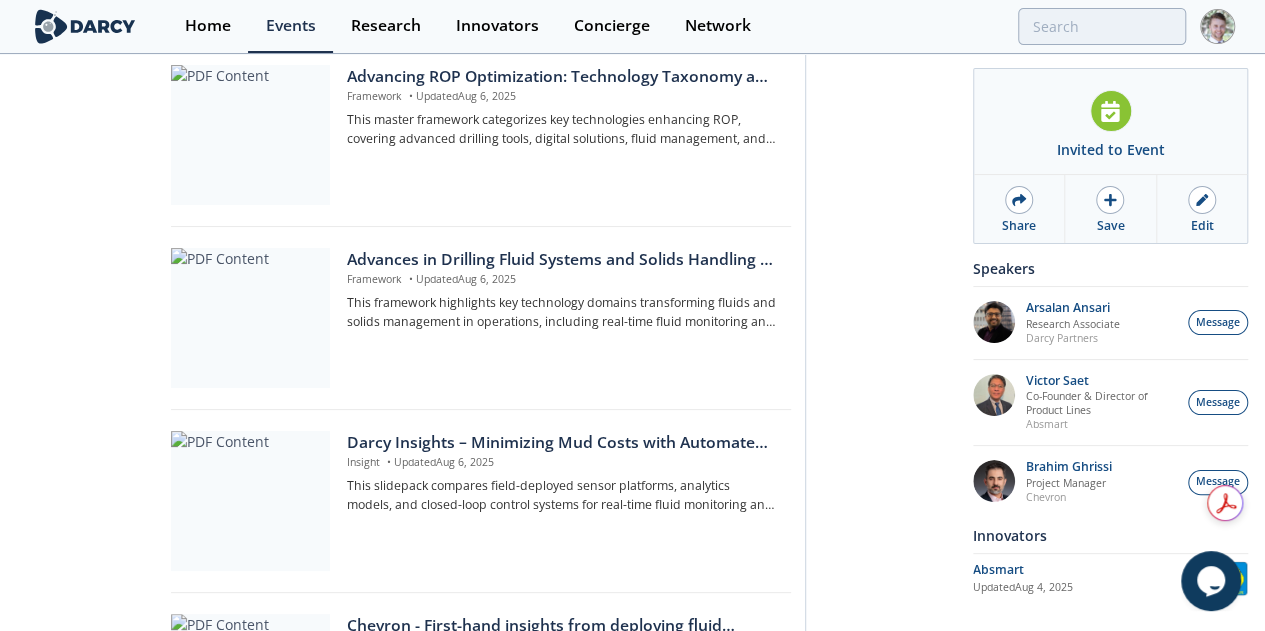 scroll, scrollTop: 500, scrollLeft: 0, axis: vertical 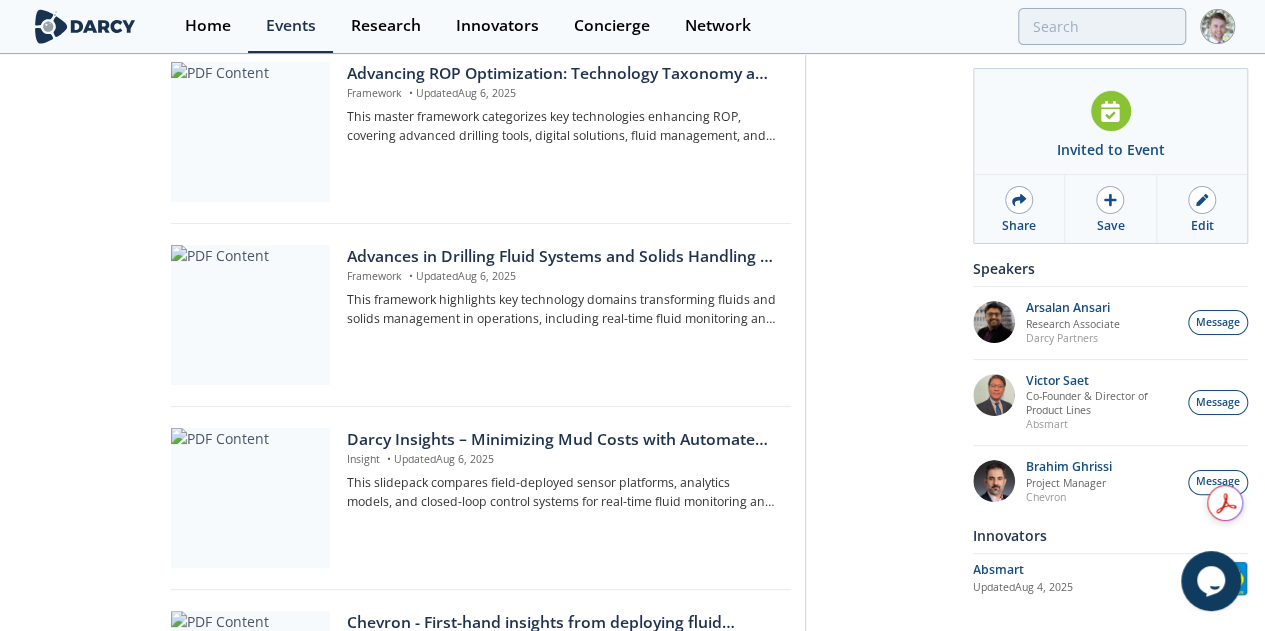drag, startPoint x: 1242, startPoint y: 576, endPoint x: -1237, endPoint y: -377, distance: 2655.8708 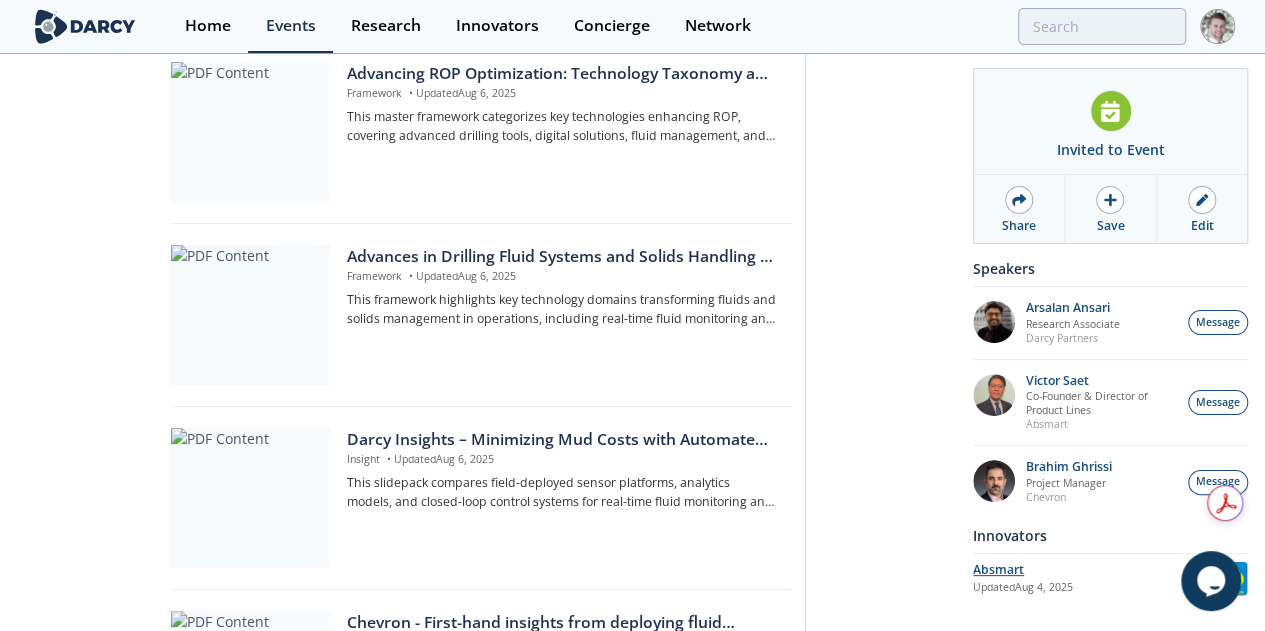 click on "Absmart" at bounding box center (1093, 570) 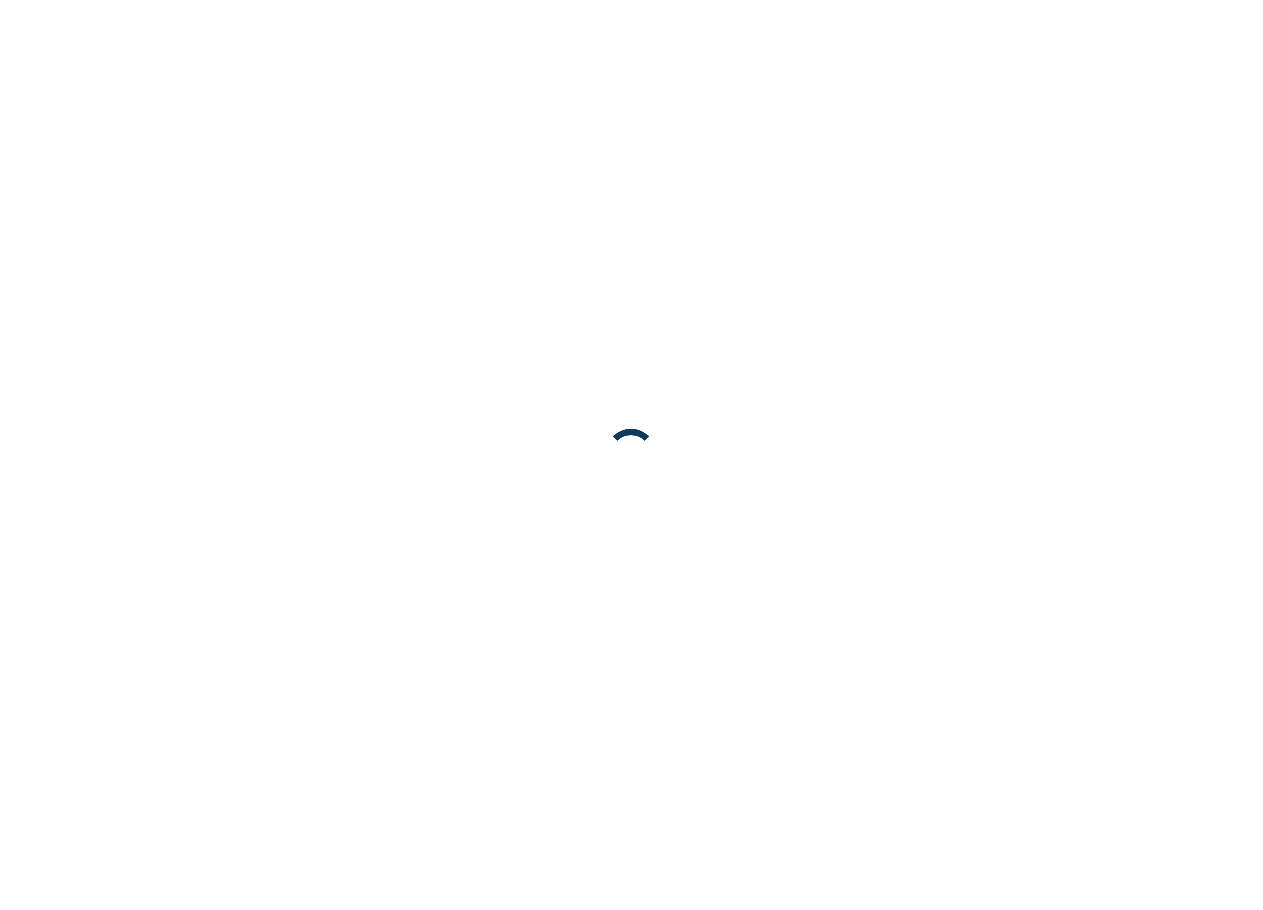 scroll, scrollTop: 0, scrollLeft: 0, axis: both 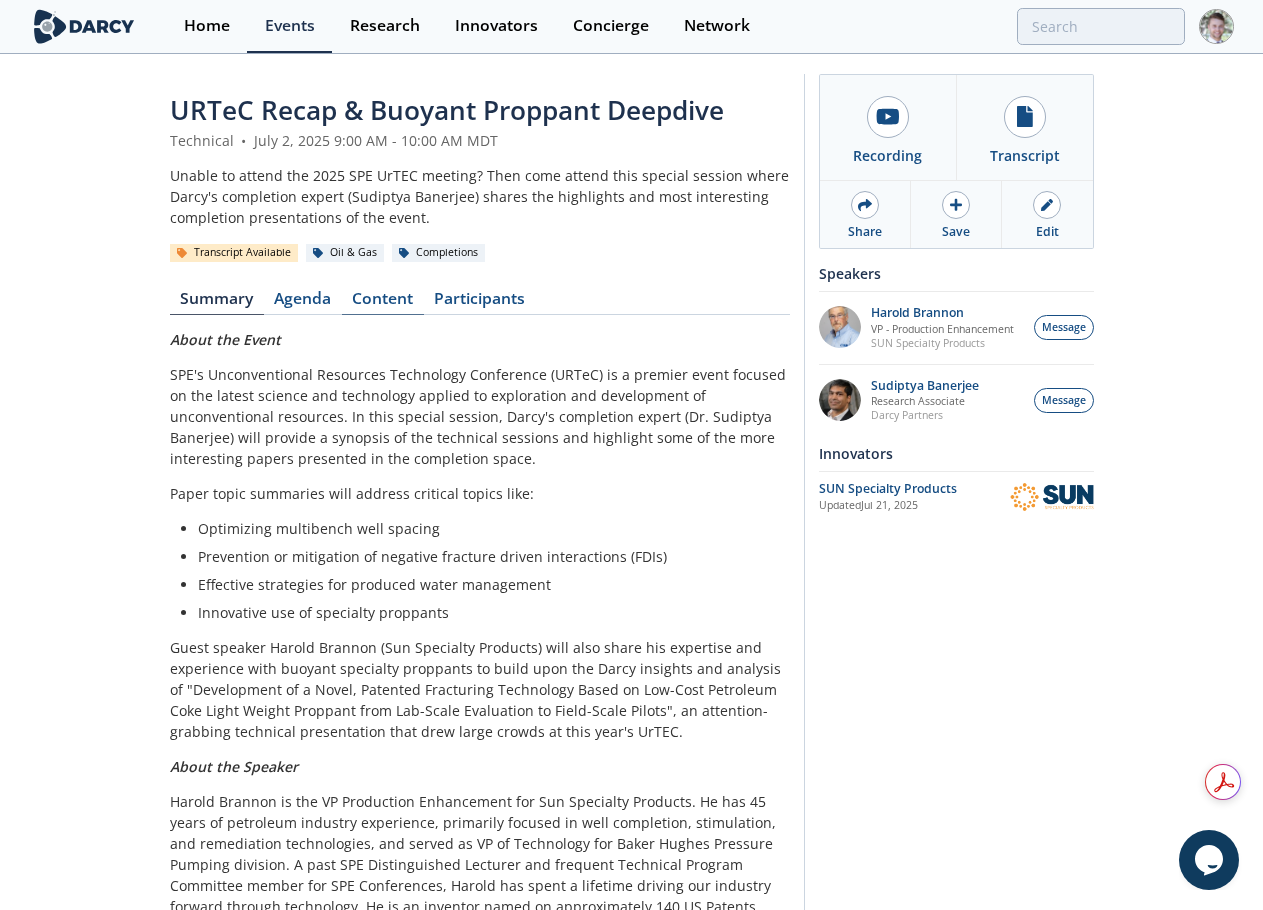 click on "Content" at bounding box center (383, 303) 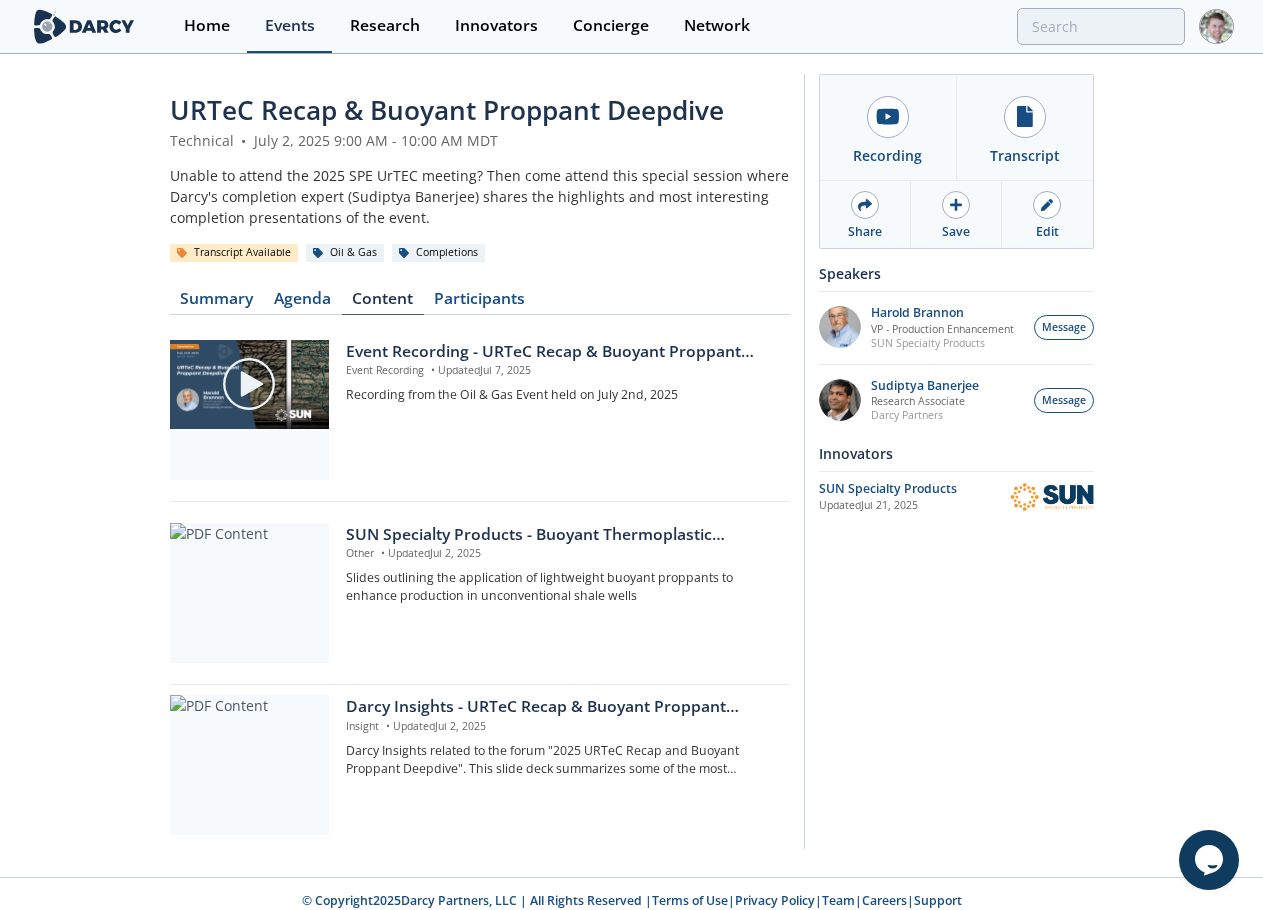 click on "Events" at bounding box center [290, 26] 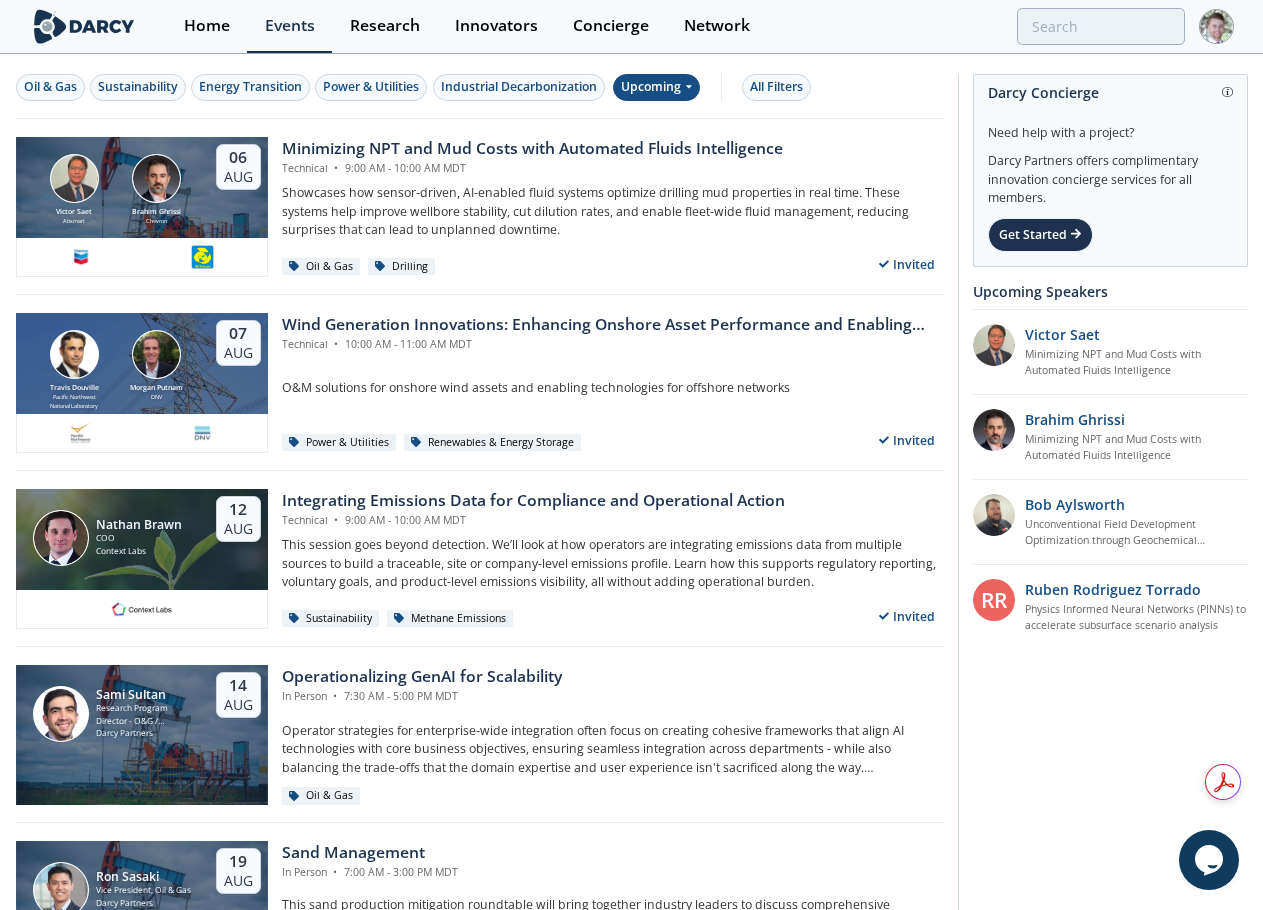click on "Upcoming" at bounding box center (656, 87) 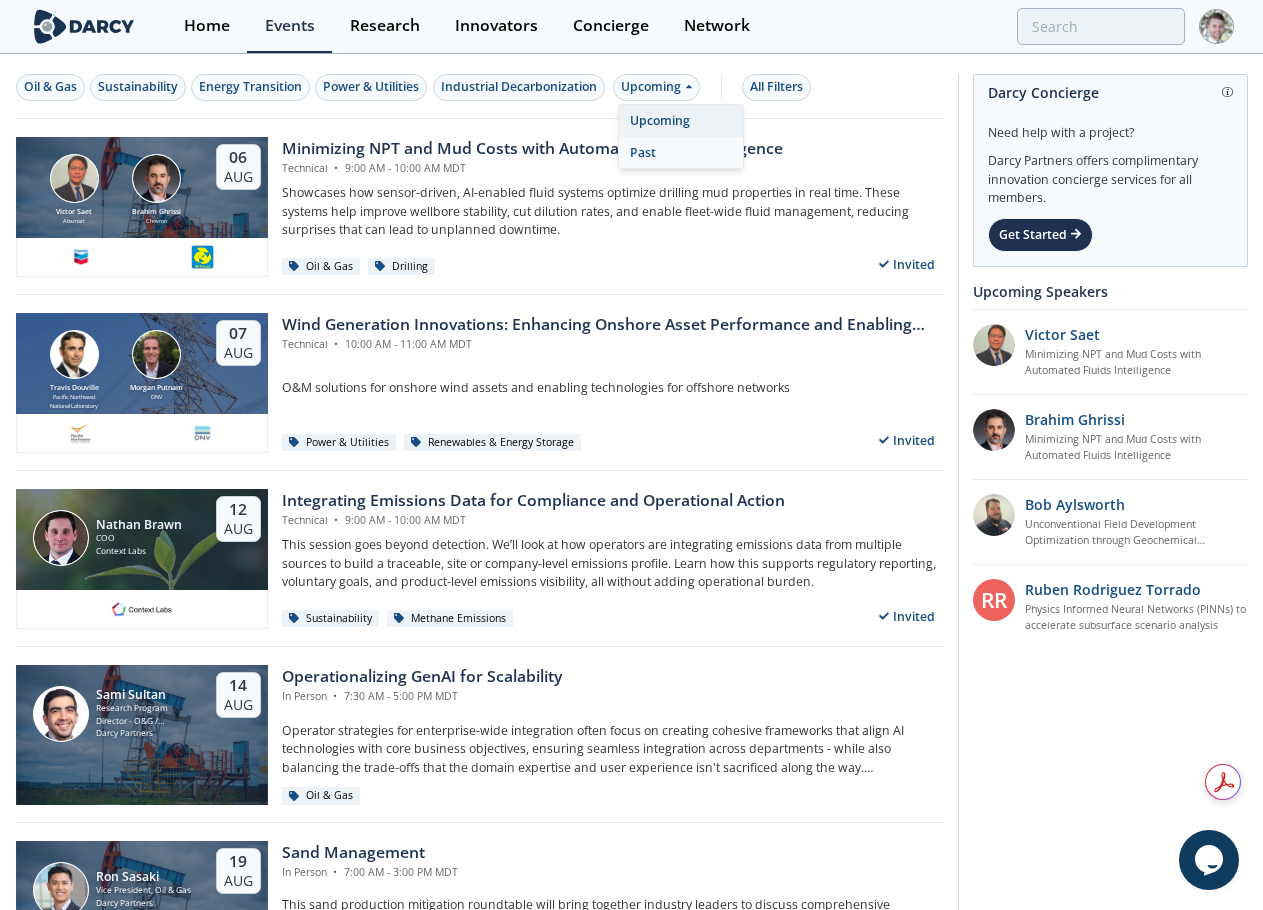 click on "Past" at bounding box center [681, 153] 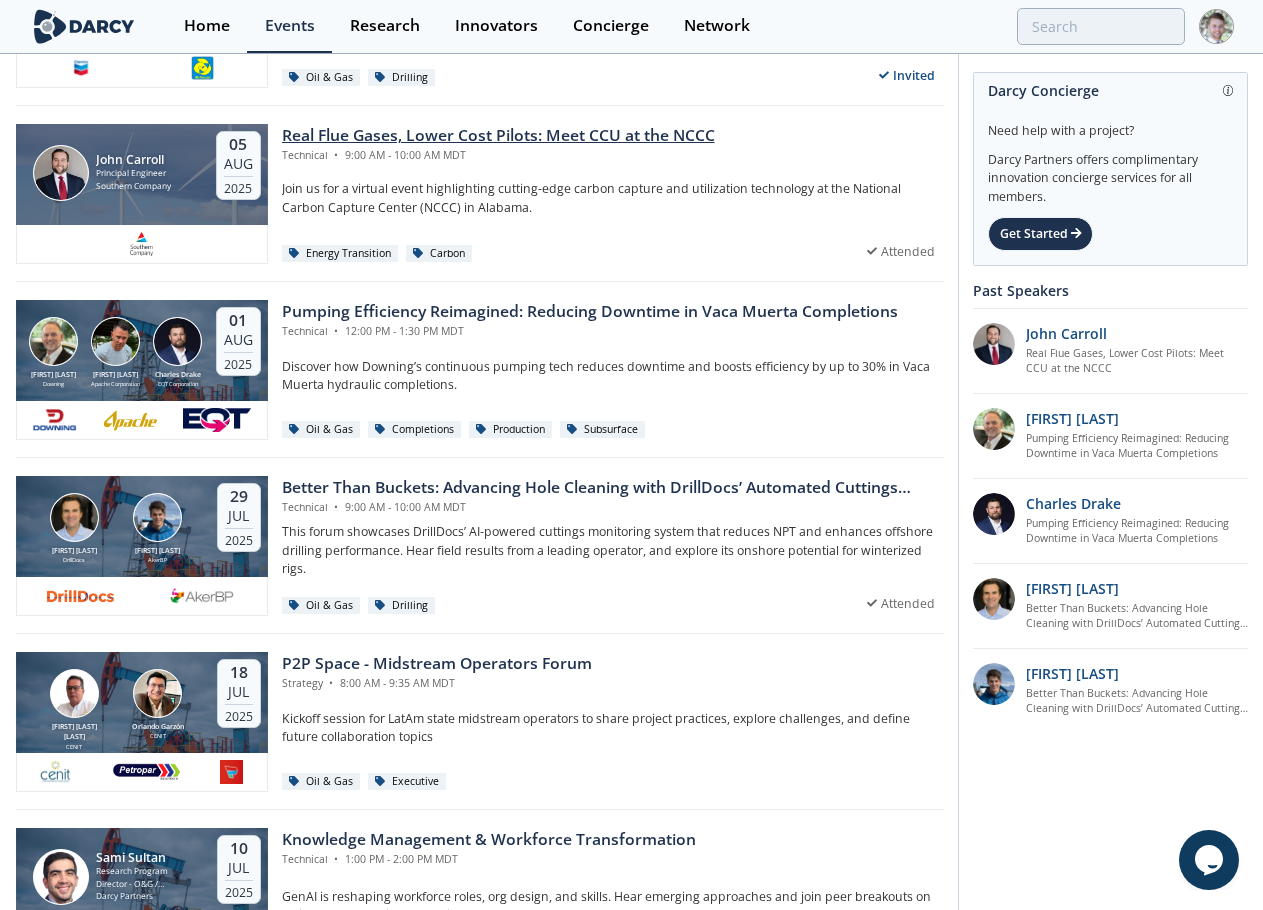scroll, scrollTop: 200, scrollLeft: 0, axis: vertical 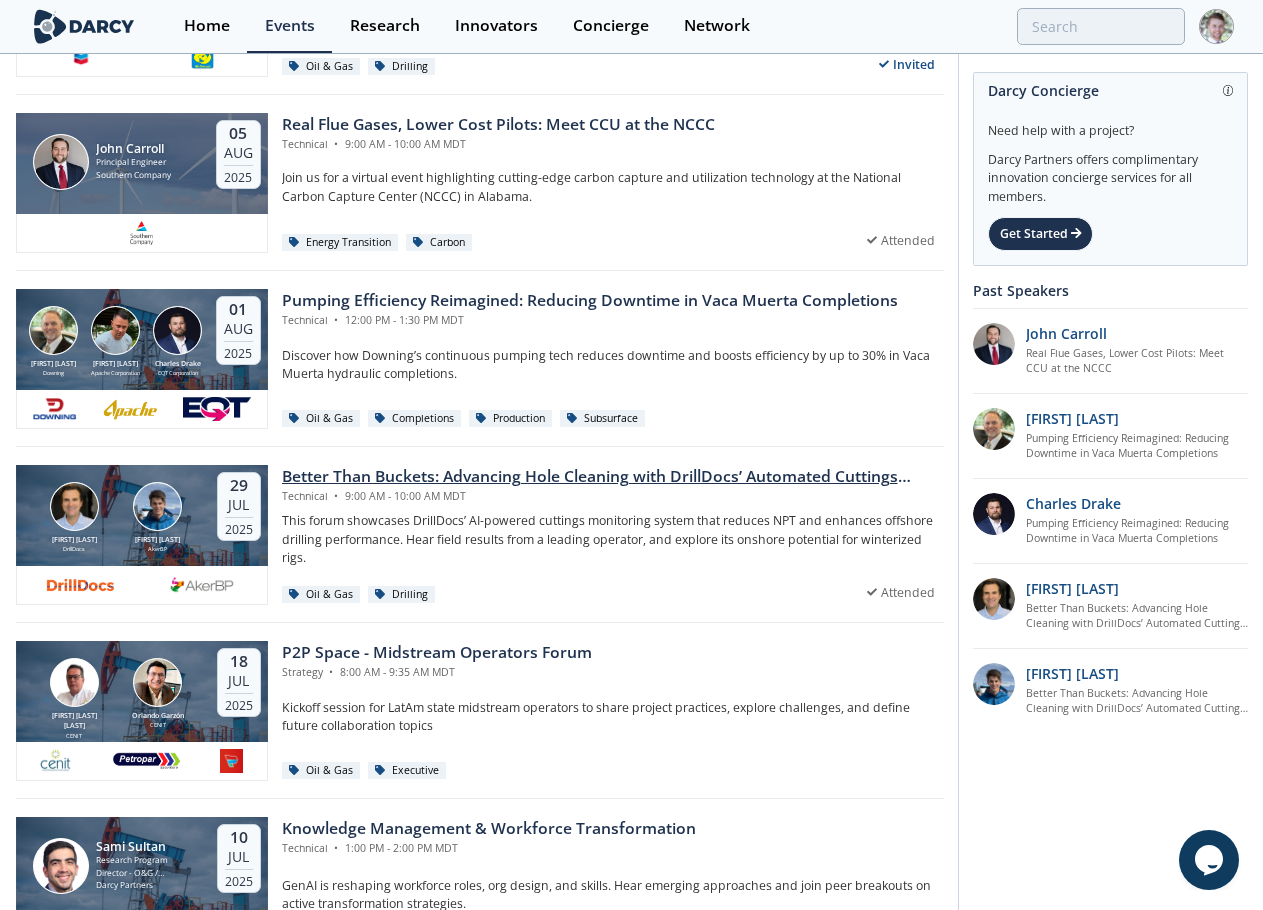 click on "Better Than Buckets: Advancing Hole Cleaning with DrillDocs’ Automated Cuttings Monitoring" at bounding box center (613, 477) 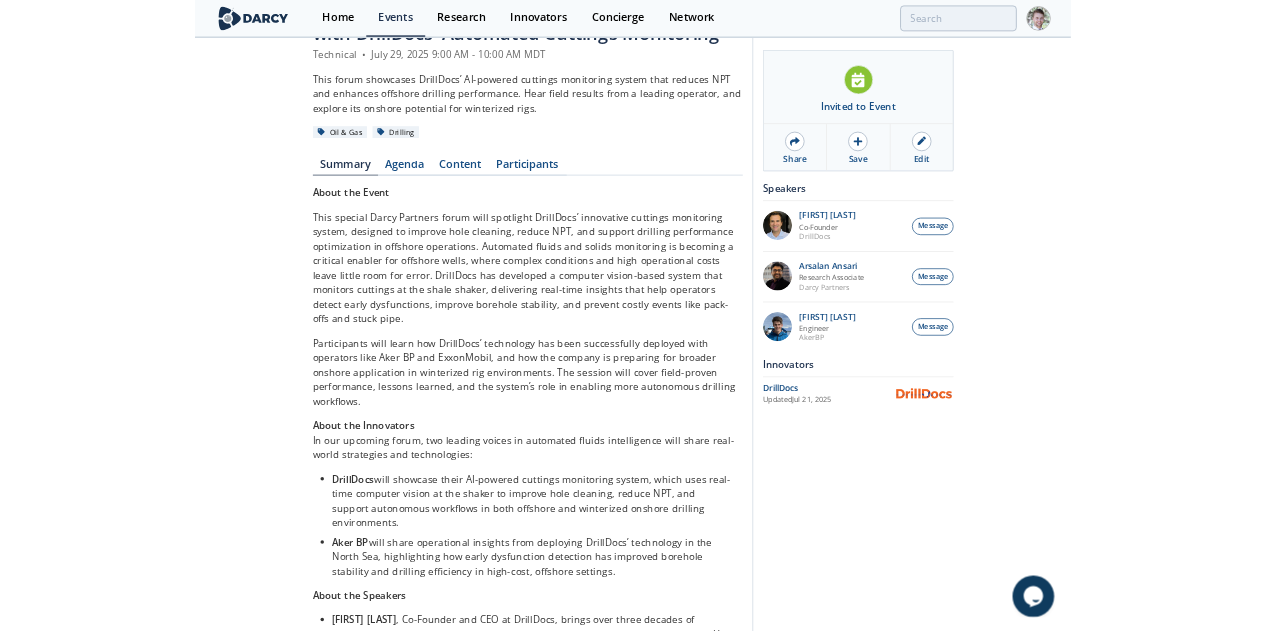 scroll, scrollTop: 0, scrollLeft: 0, axis: both 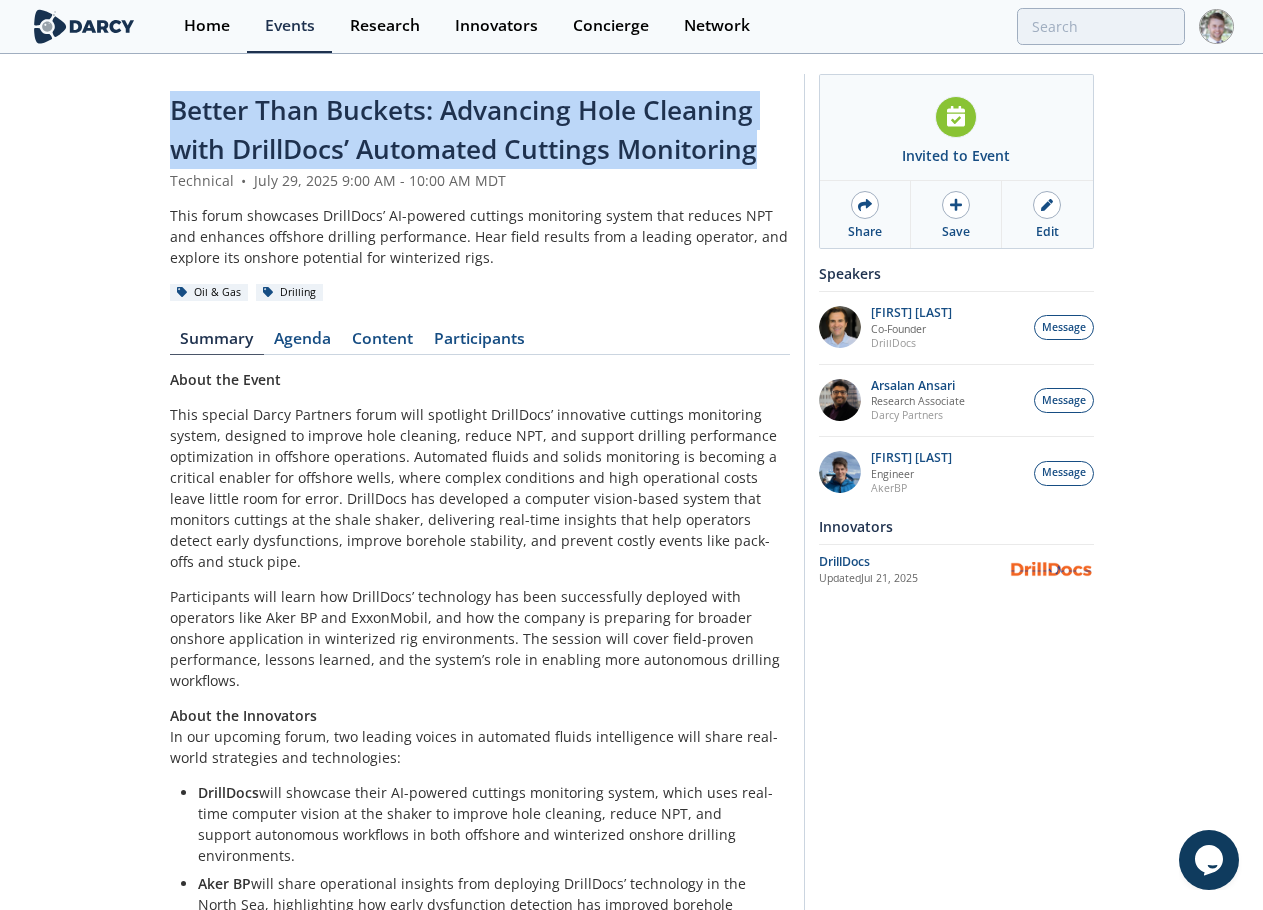 drag, startPoint x: 172, startPoint y: 110, endPoint x: 776, endPoint y: 149, distance: 605.2578 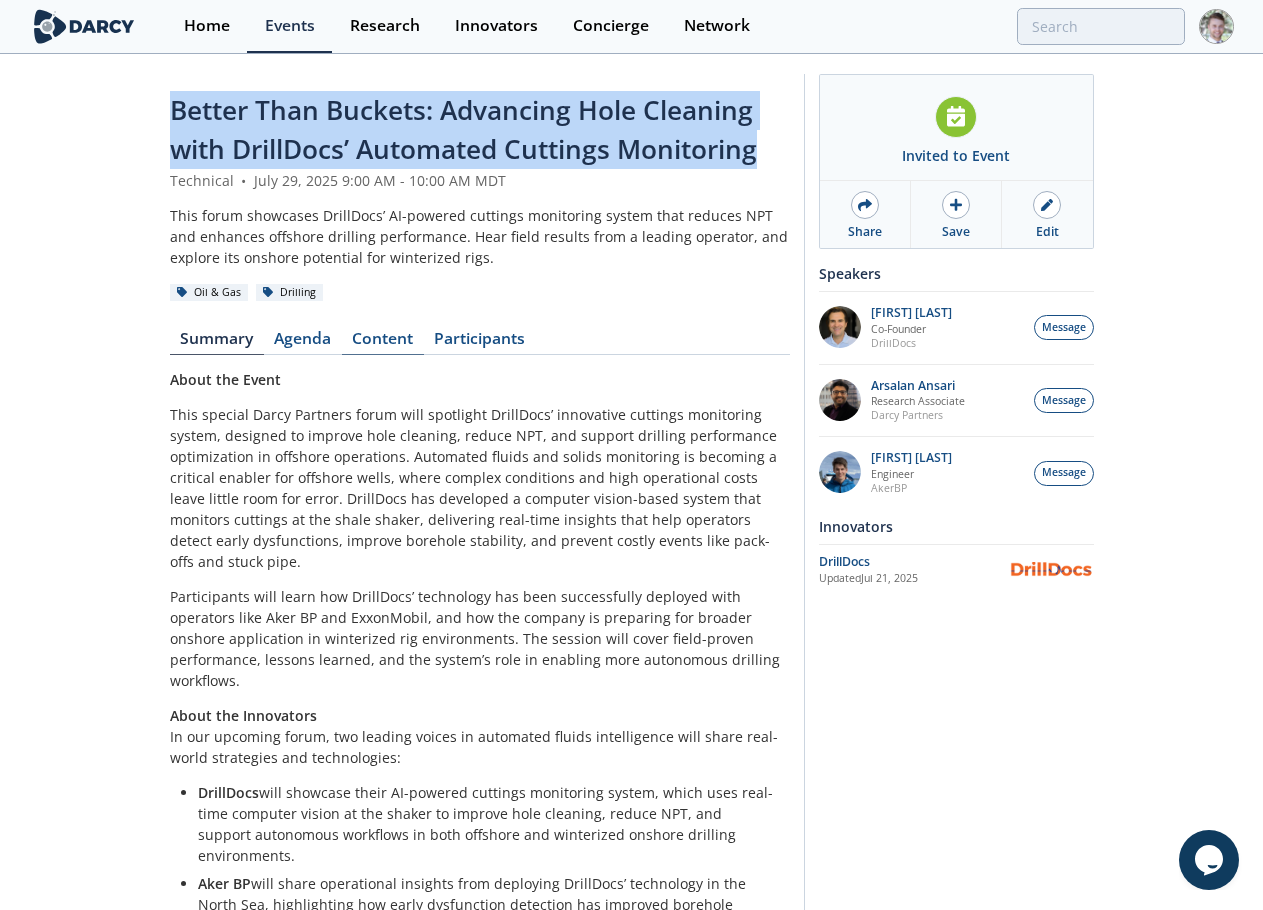 click on "Content" at bounding box center [383, 343] 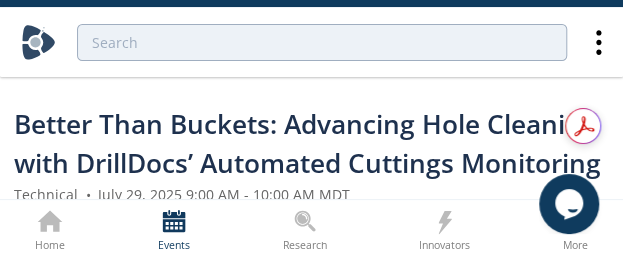 click on "Better Than Buckets: Advancing Hole Cleaning with DrillDocs’ Automated Cuttings Monitoring" at bounding box center (307, 143) 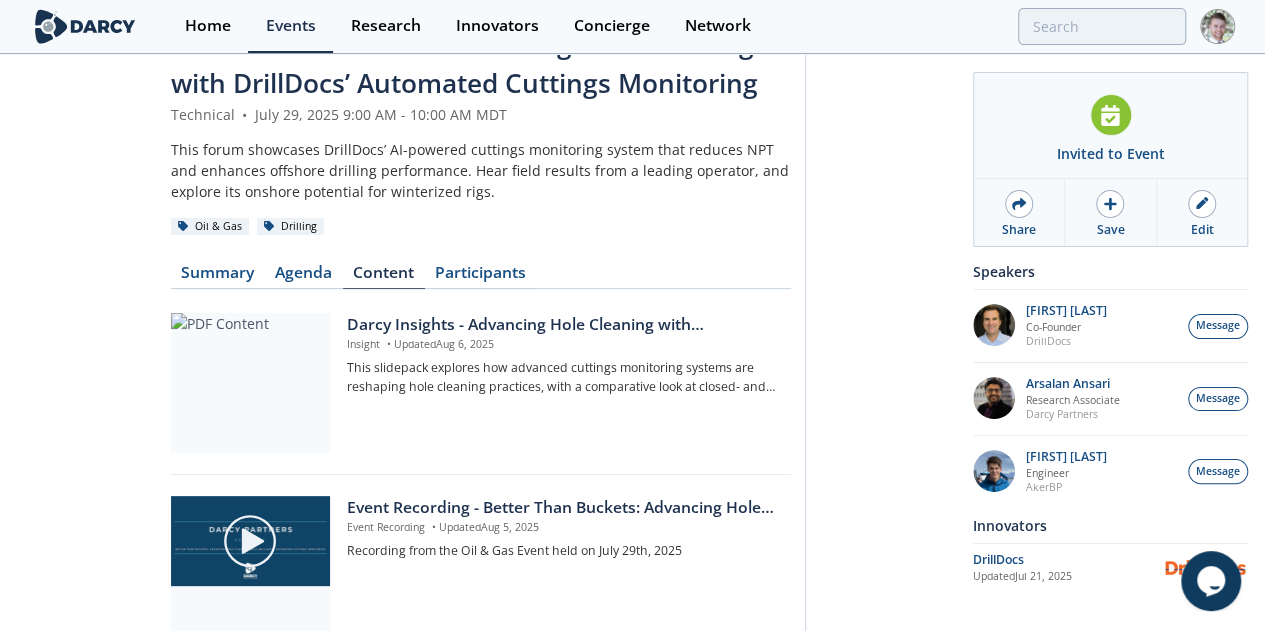 scroll, scrollTop: 0, scrollLeft: 0, axis: both 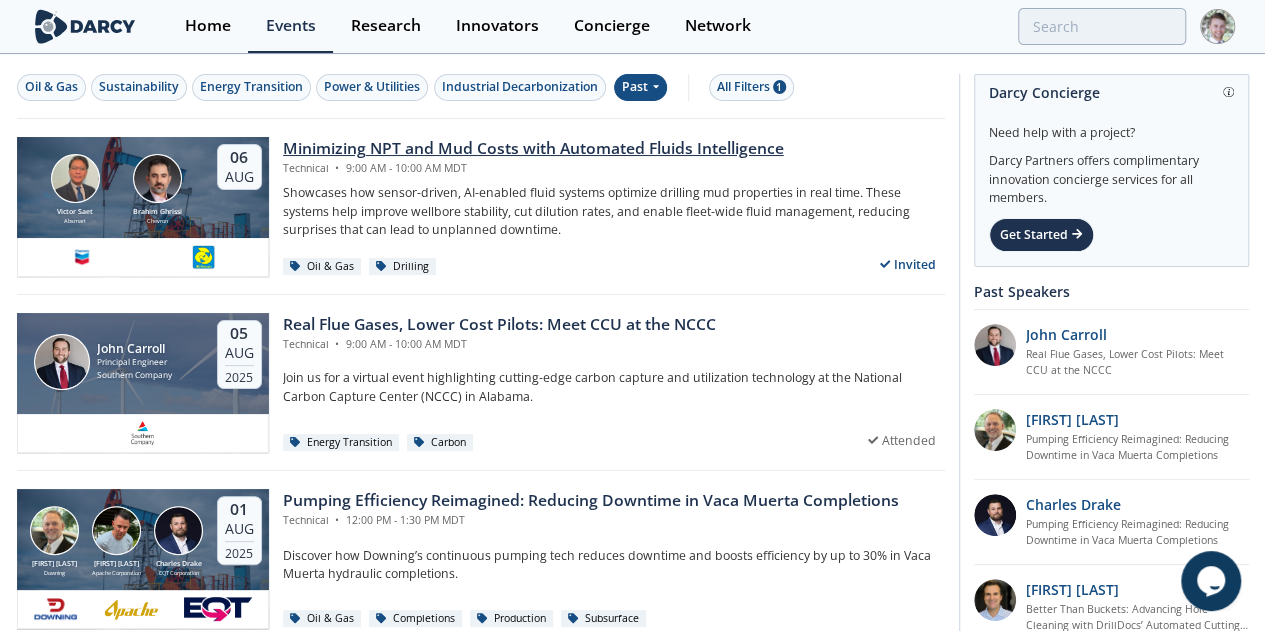 click on "Minimizing NPT and Mud Costs with Automated Fluids Intelligence" at bounding box center (533, 149) 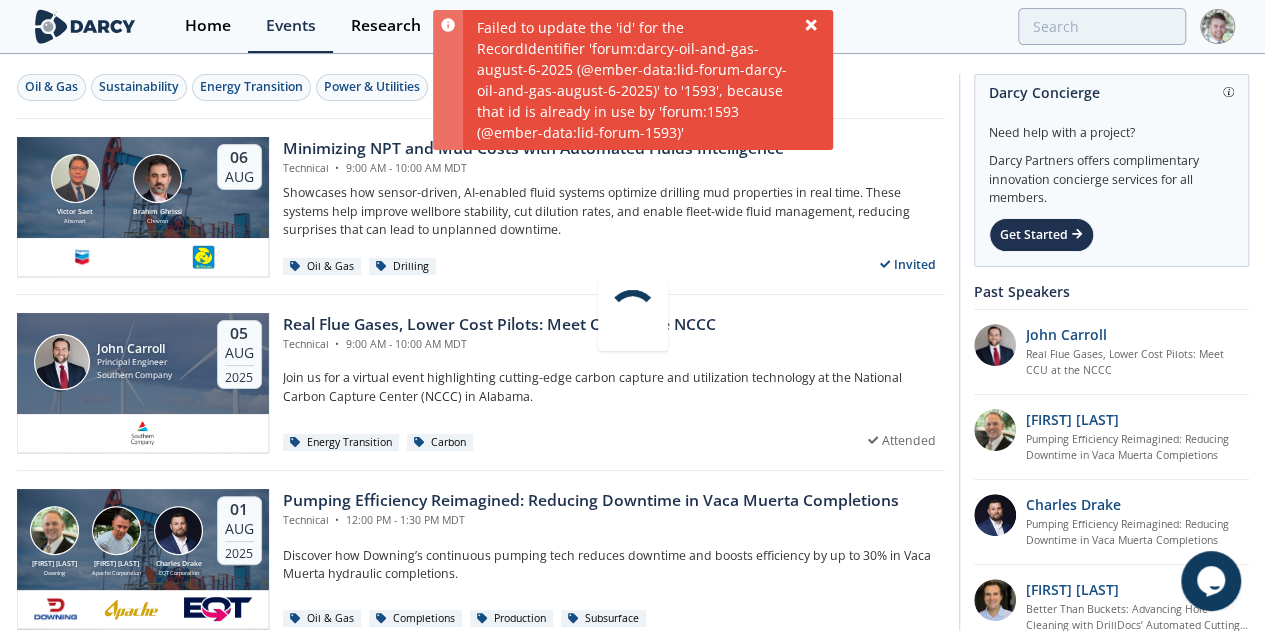 click 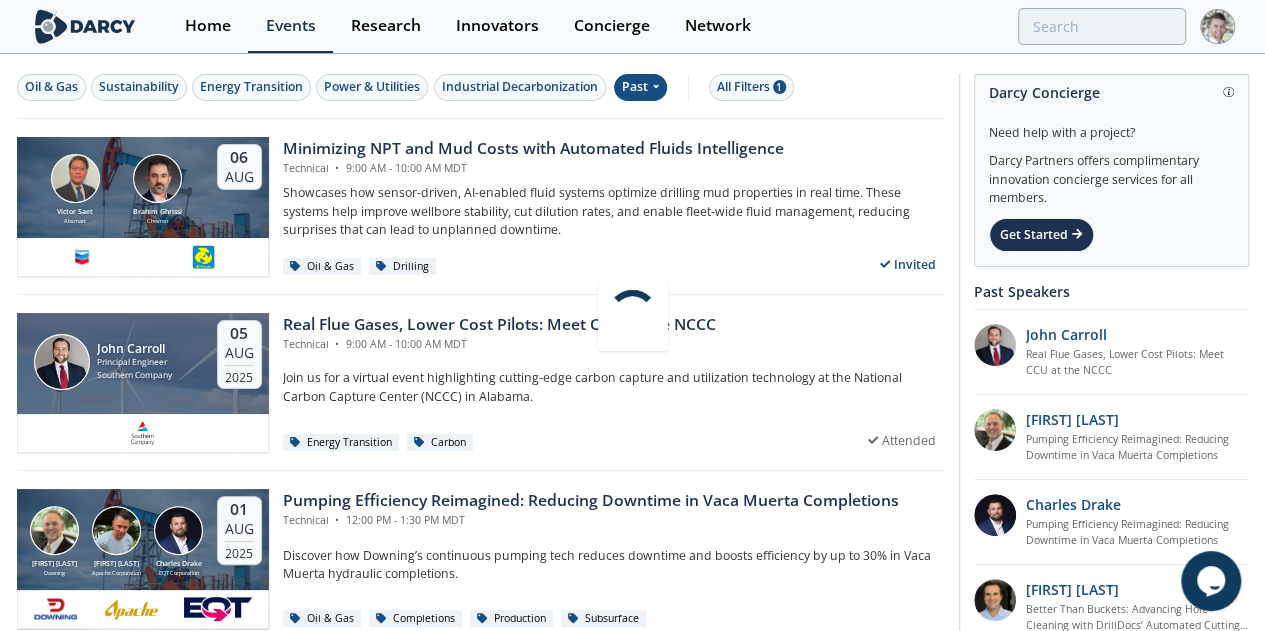click at bounding box center [632, 315] 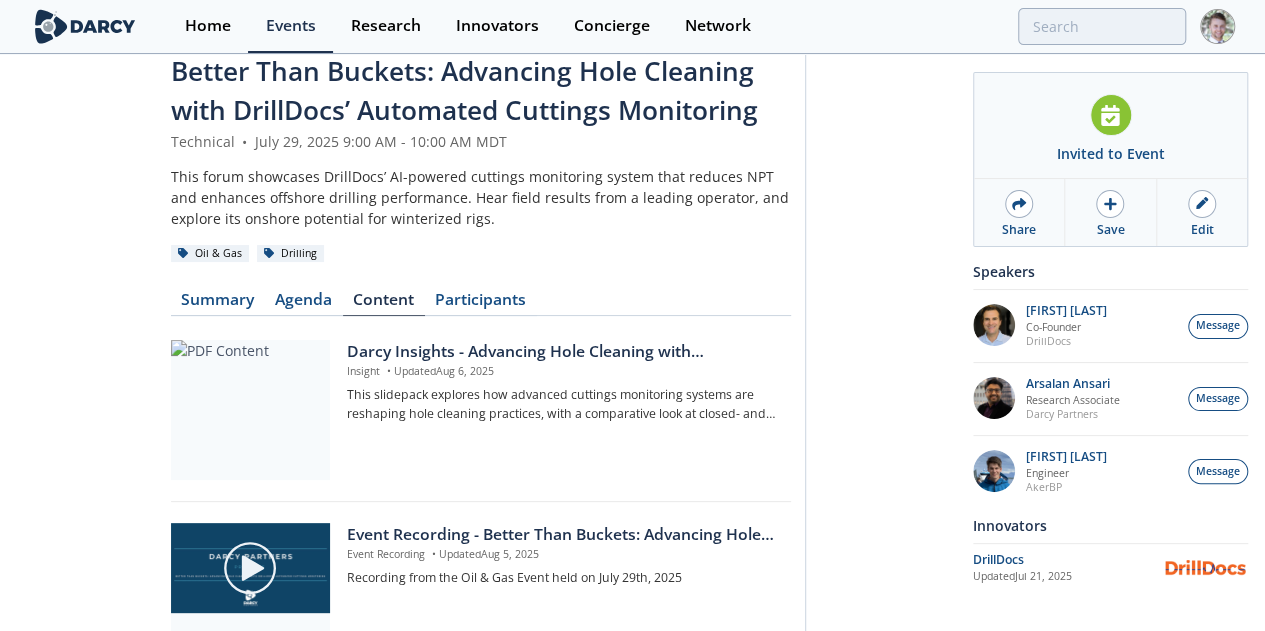 scroll, scrollTop: 100, scrollLeft: 0, axis: vertical 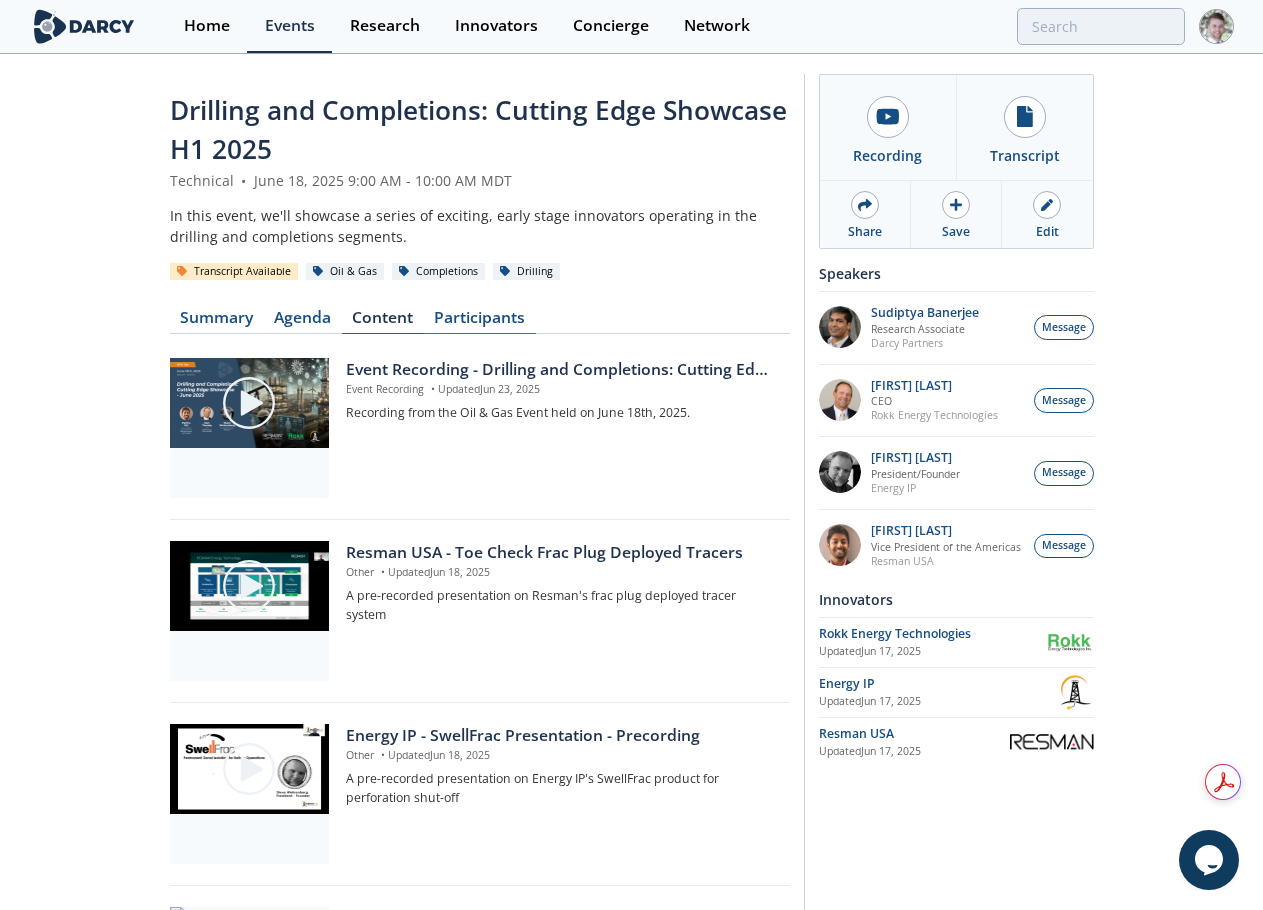 click on "Participants" at bounding box center [480, 322] 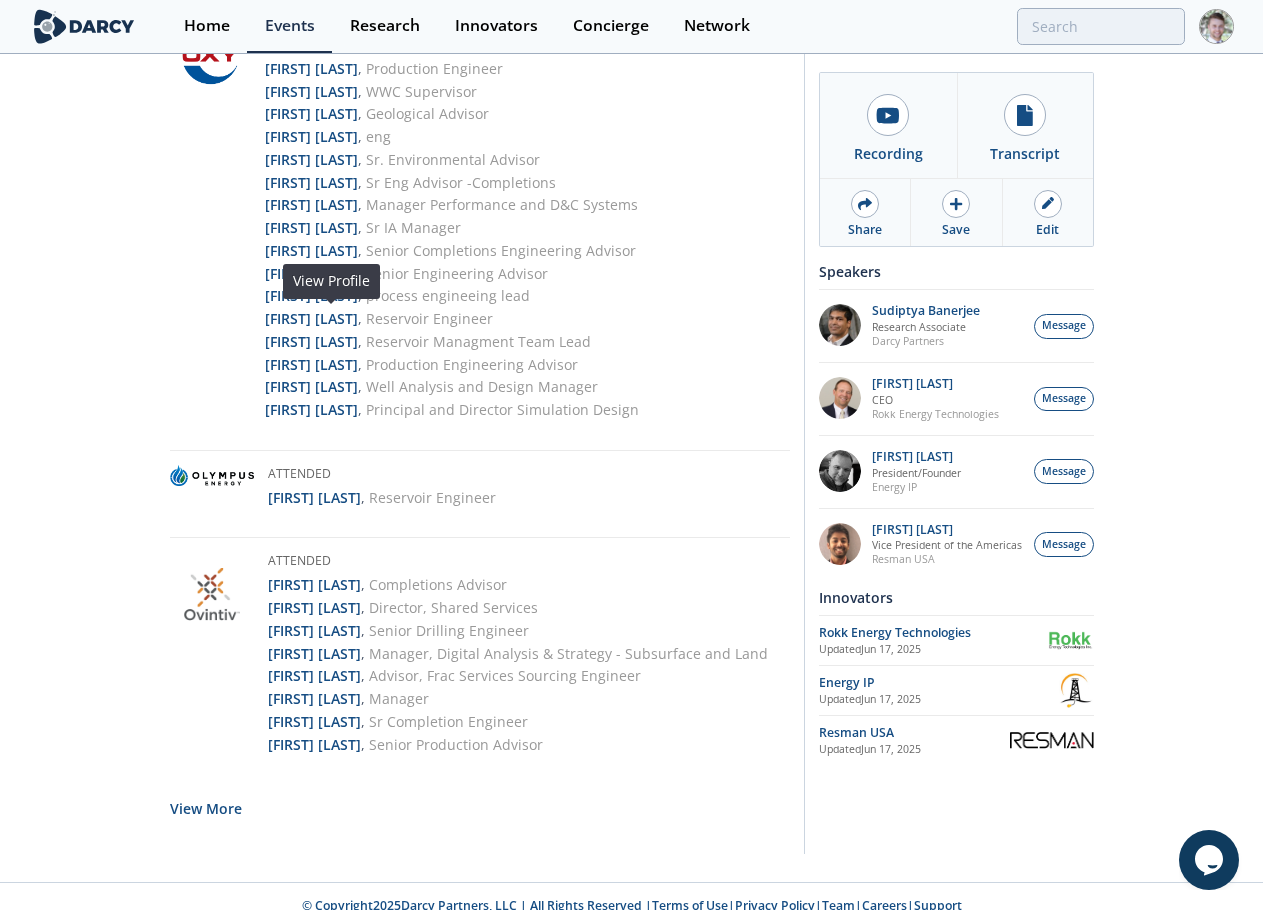 scroll, scrollTop: 3688, scrollLeft: 0, axis: vertical 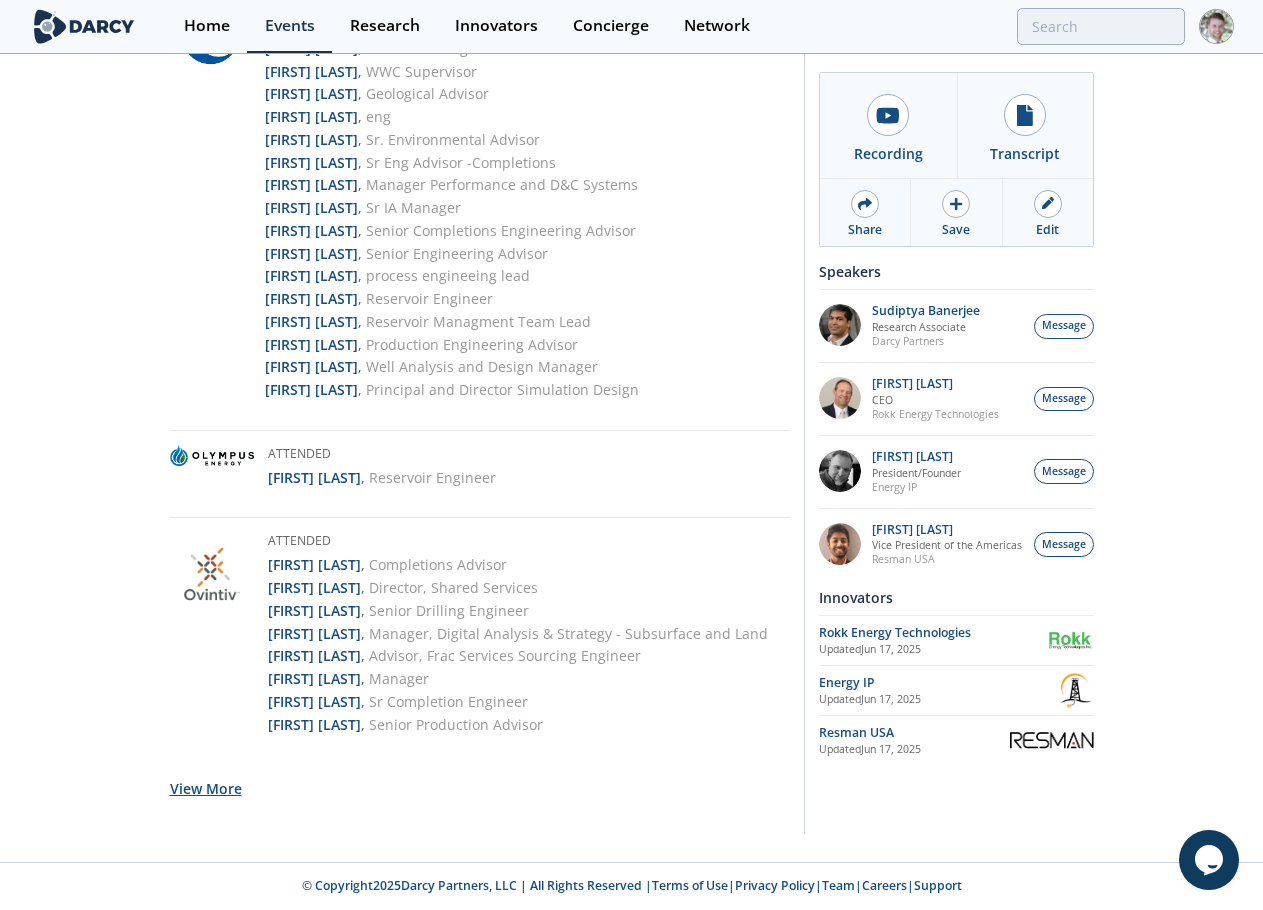 click on "View More" at bounding box center [206, 788] 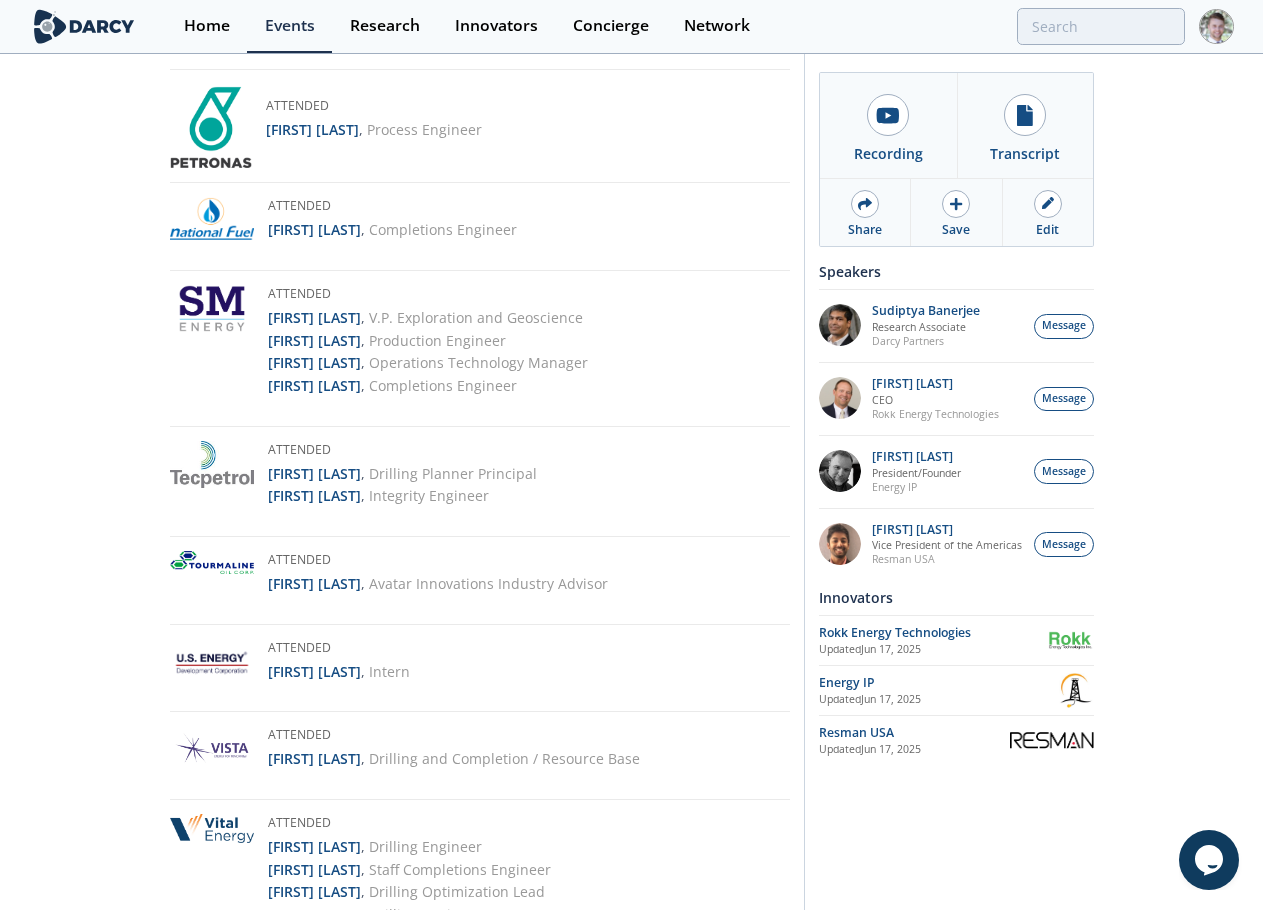 scroll, scrollTop: 4347, scrollLeft: 0, axis: vertical 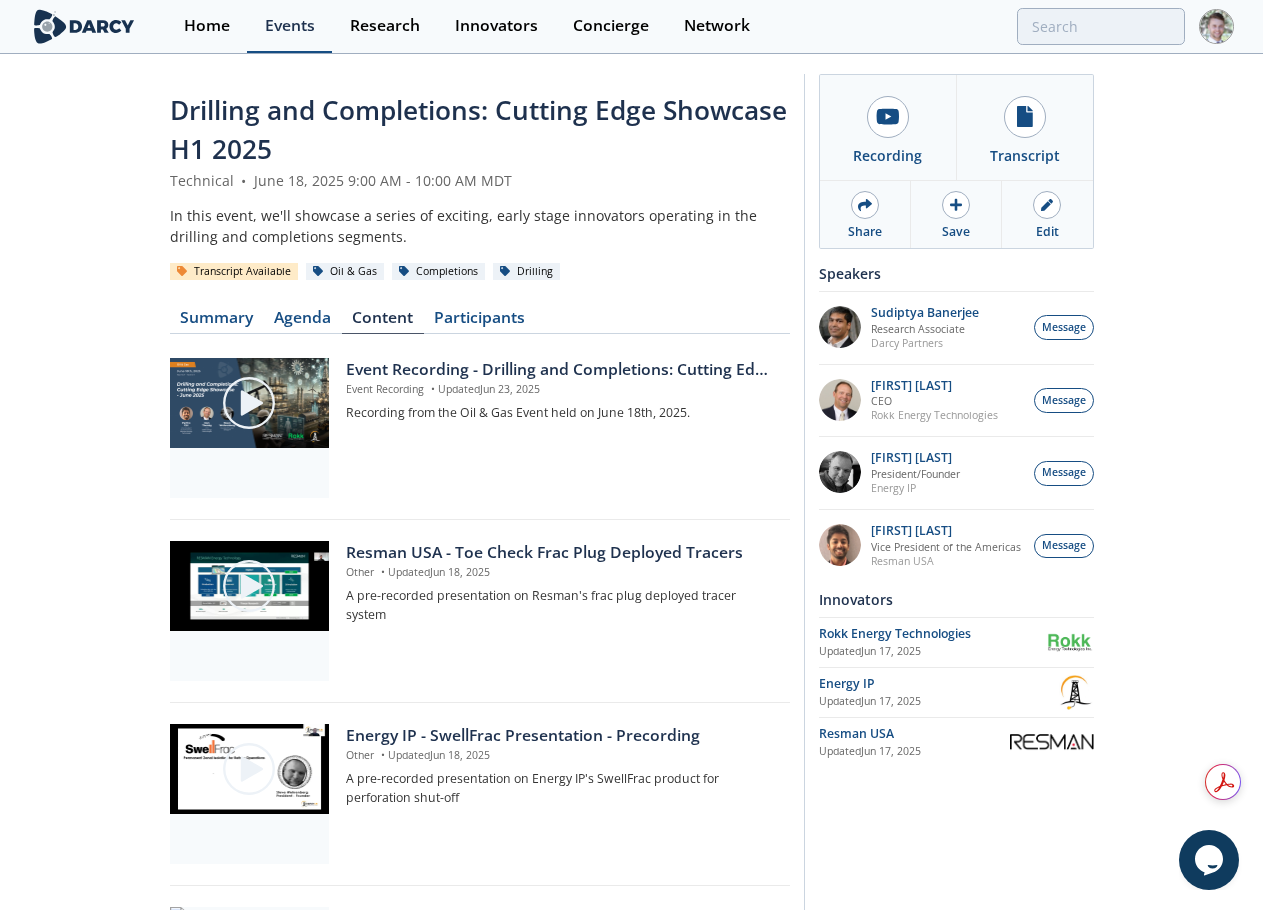 click on "Events" at bounding box center (290, 26) 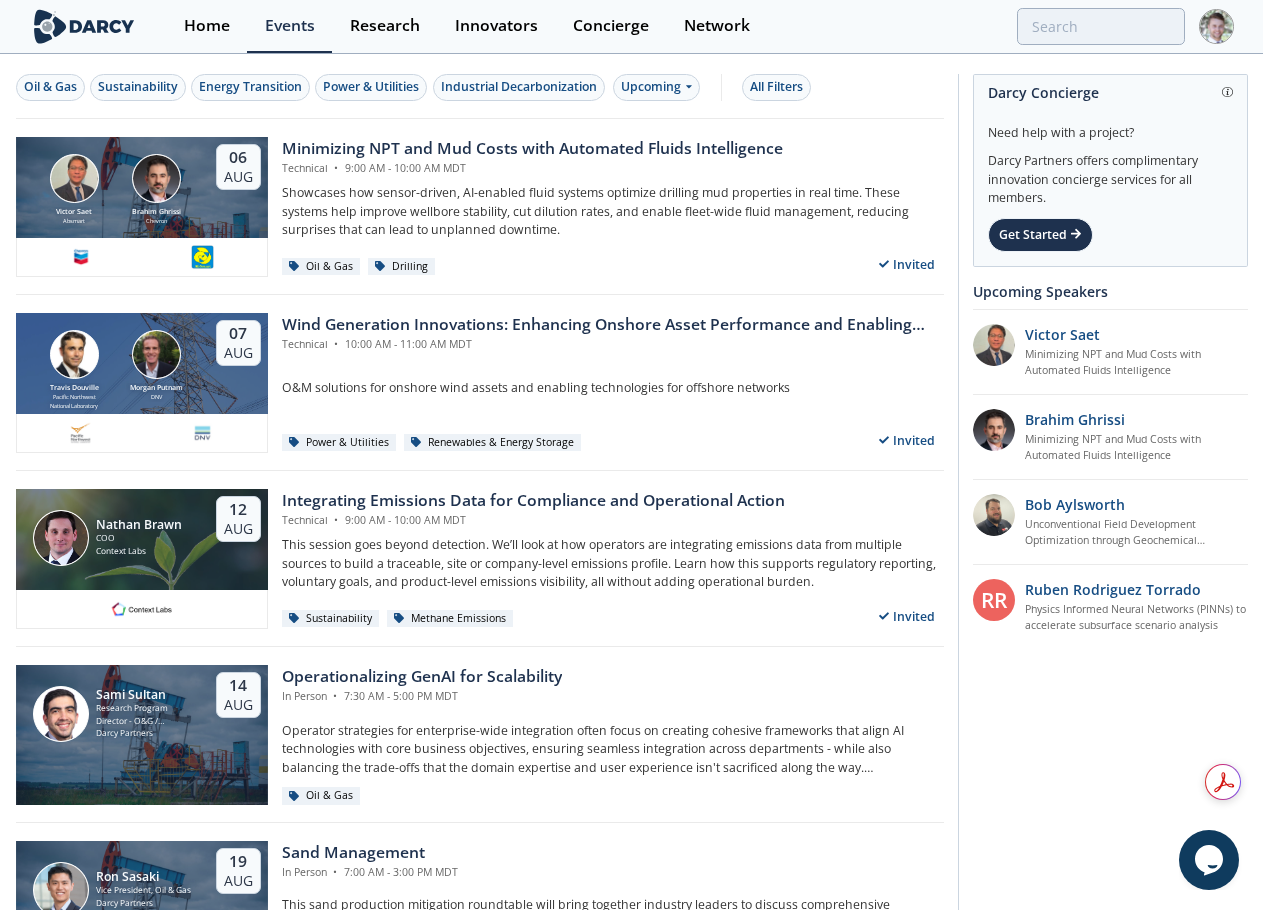 click on "Oil & Gas
Sustainability
Energy Transition
Power & Utilities
Industrial Decarbonization
Upcoming
All Filters" at bounding box center (476, 87) 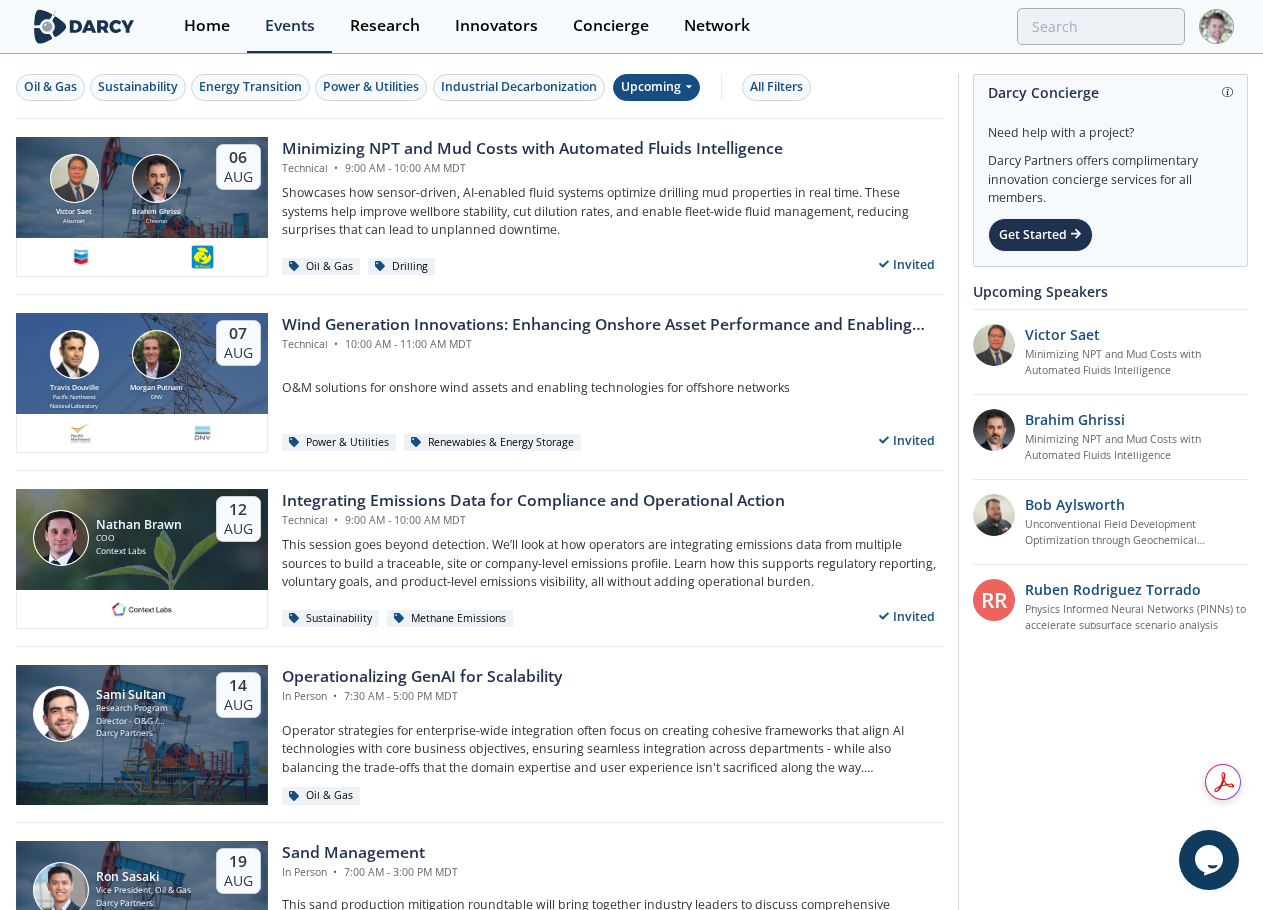 click 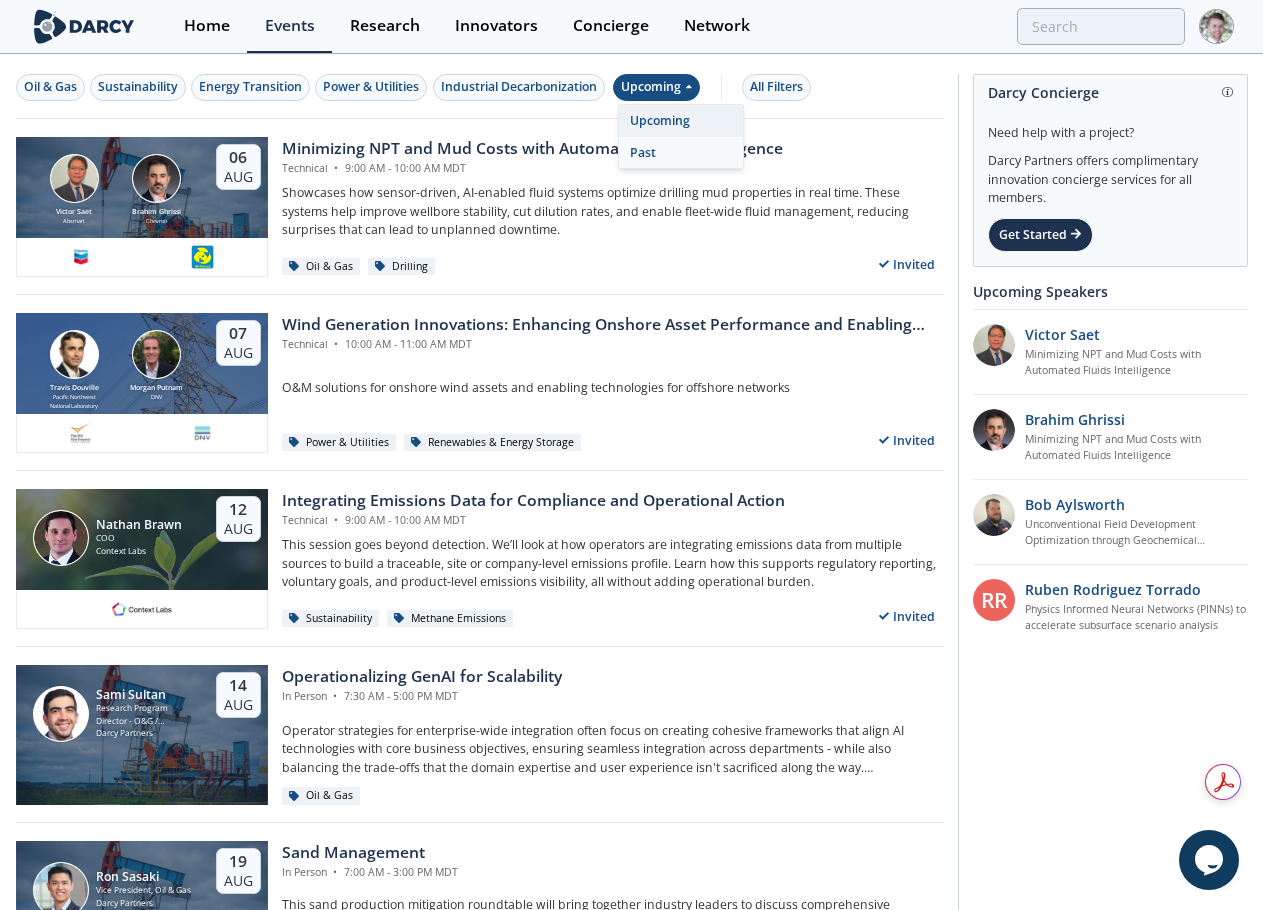 click on "Past" at bounding box center (681, 153) 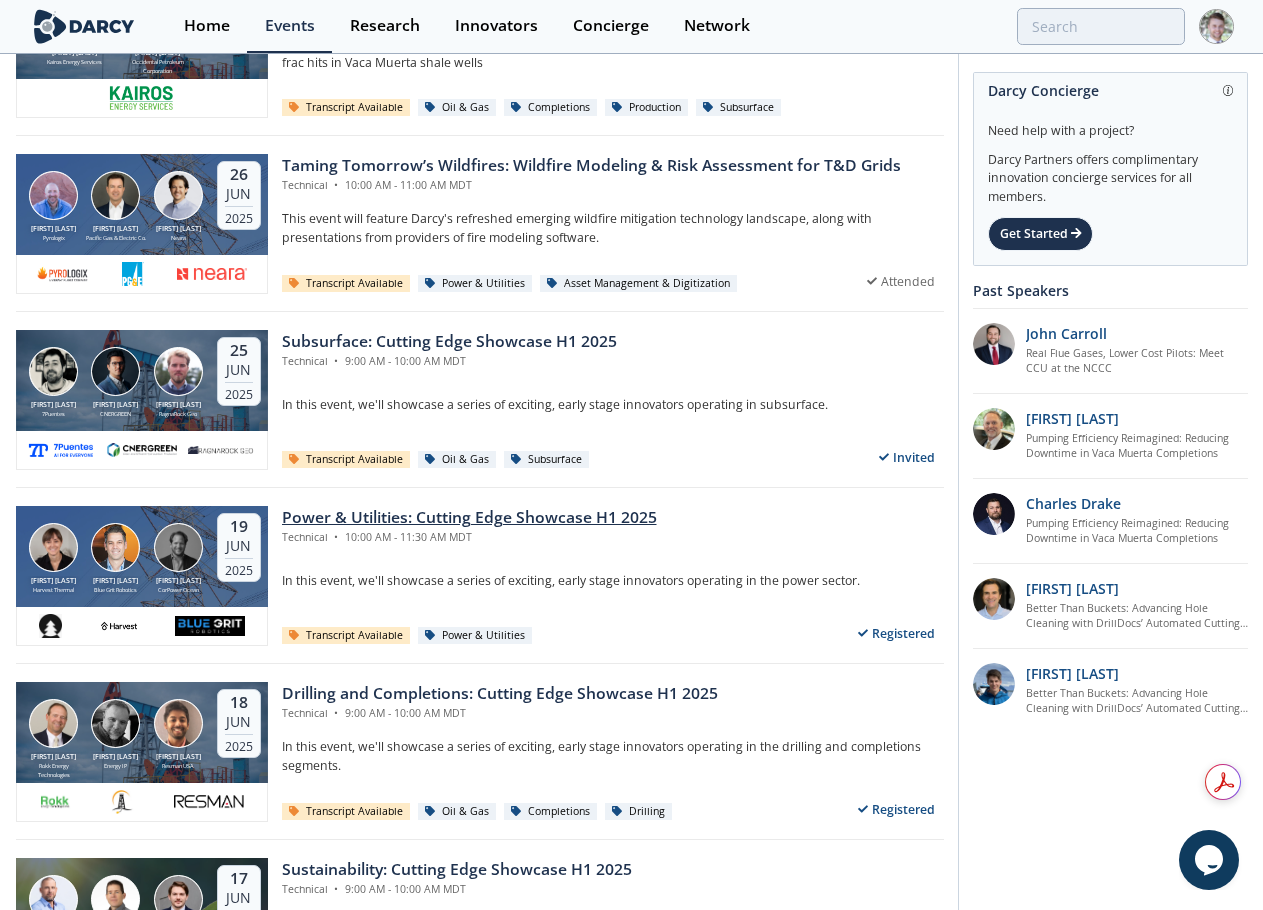 scroll, scrollTop: 1500, scrollLeft: 0, axis: vertical 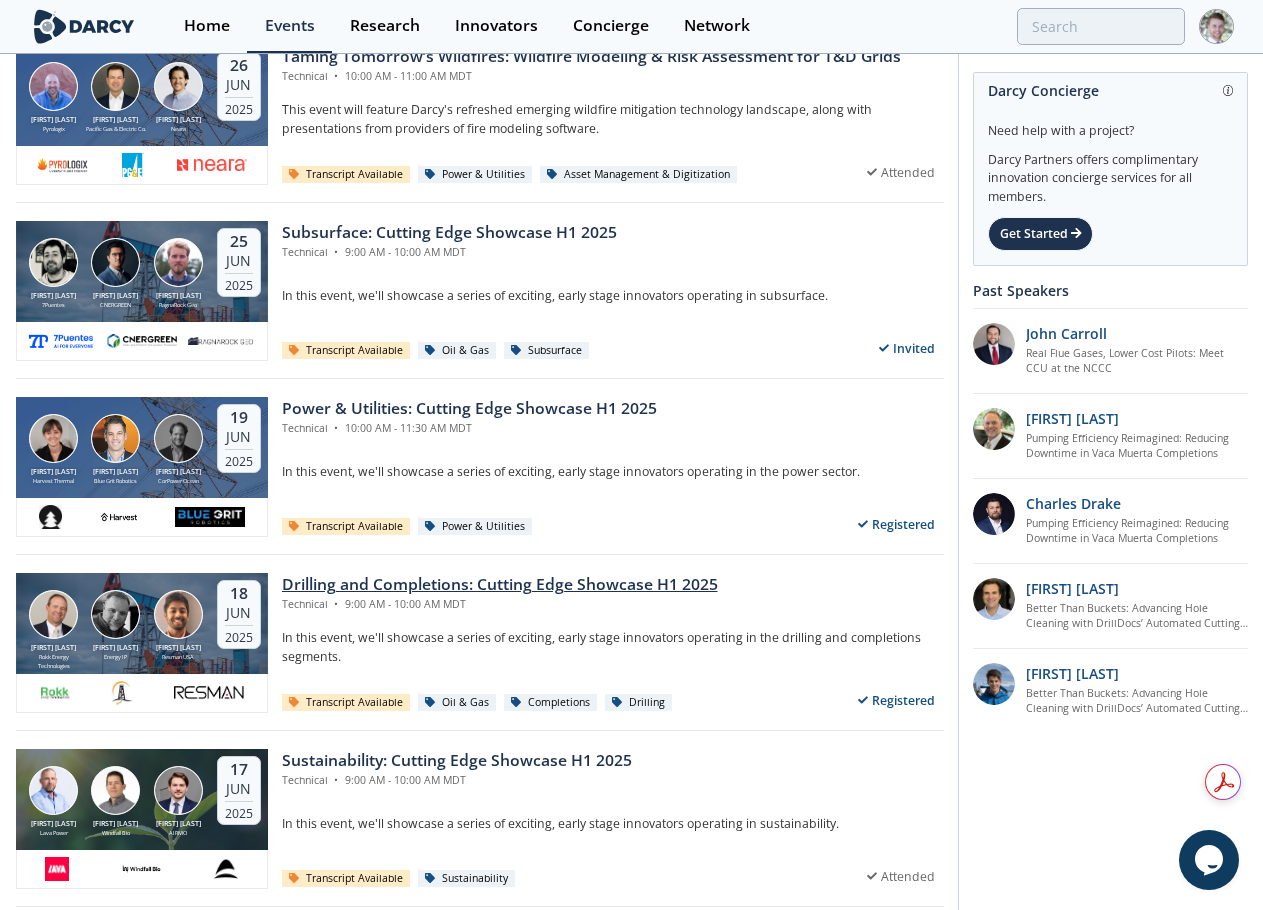 click on "Drilling and Completions: Cutting Edge Showcase H1 2025" at bounding box center [500, 585] 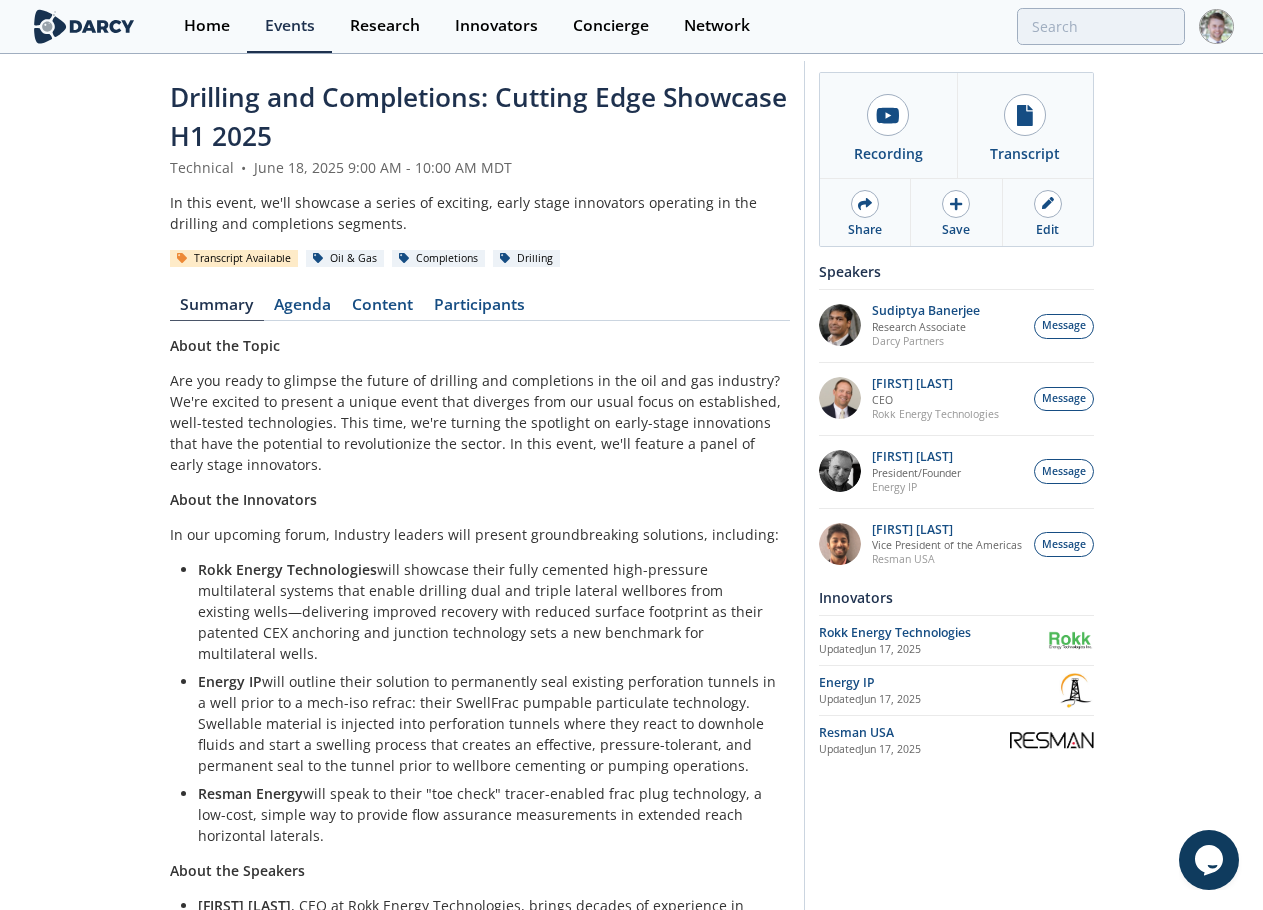 scroll, scrollTop: 0, scrollLeft: 0, axis: both 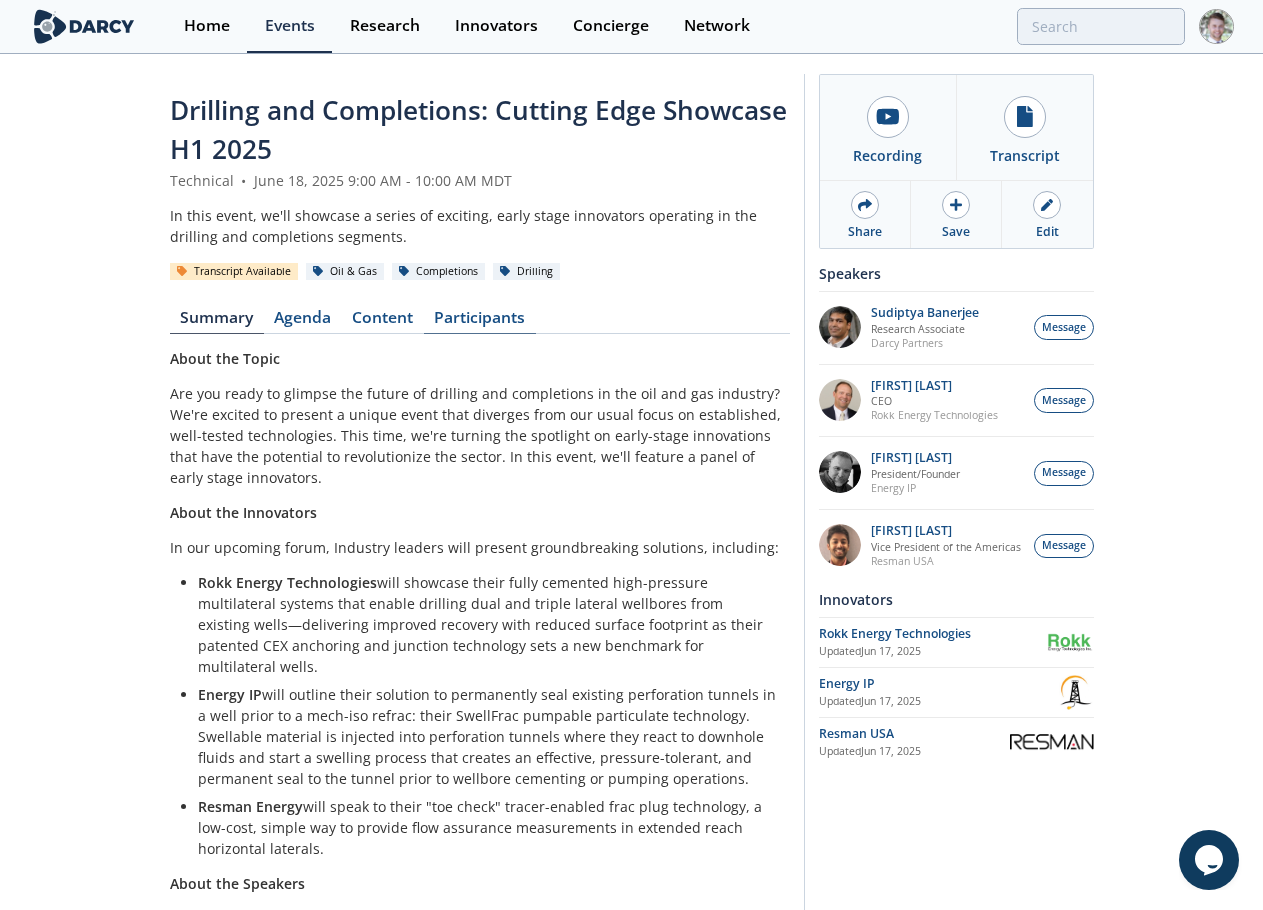 click on "Participants" at bounding box center [480, 322] 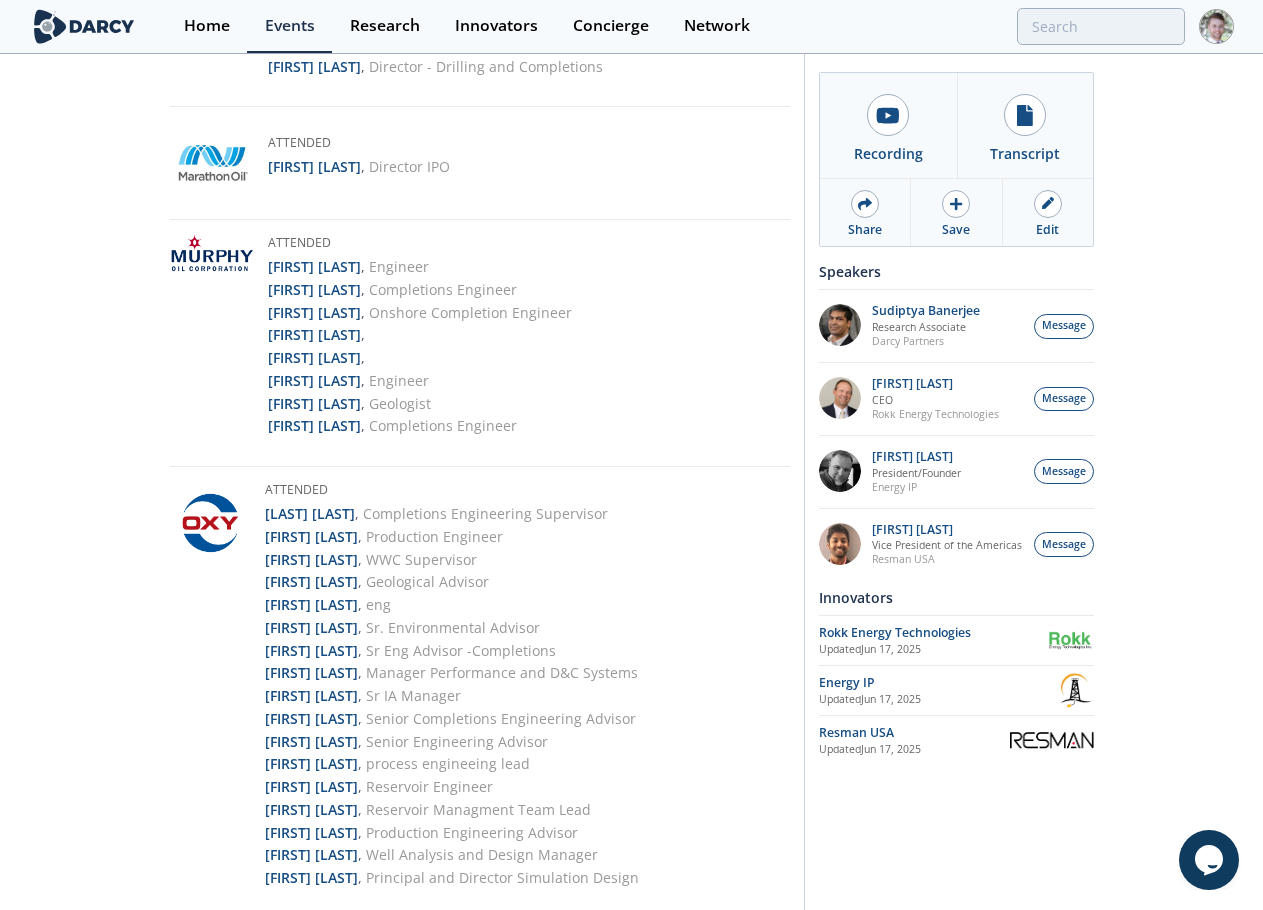 scroll, scrollTop: 3688, scrollLeft: 0, axis: vertical 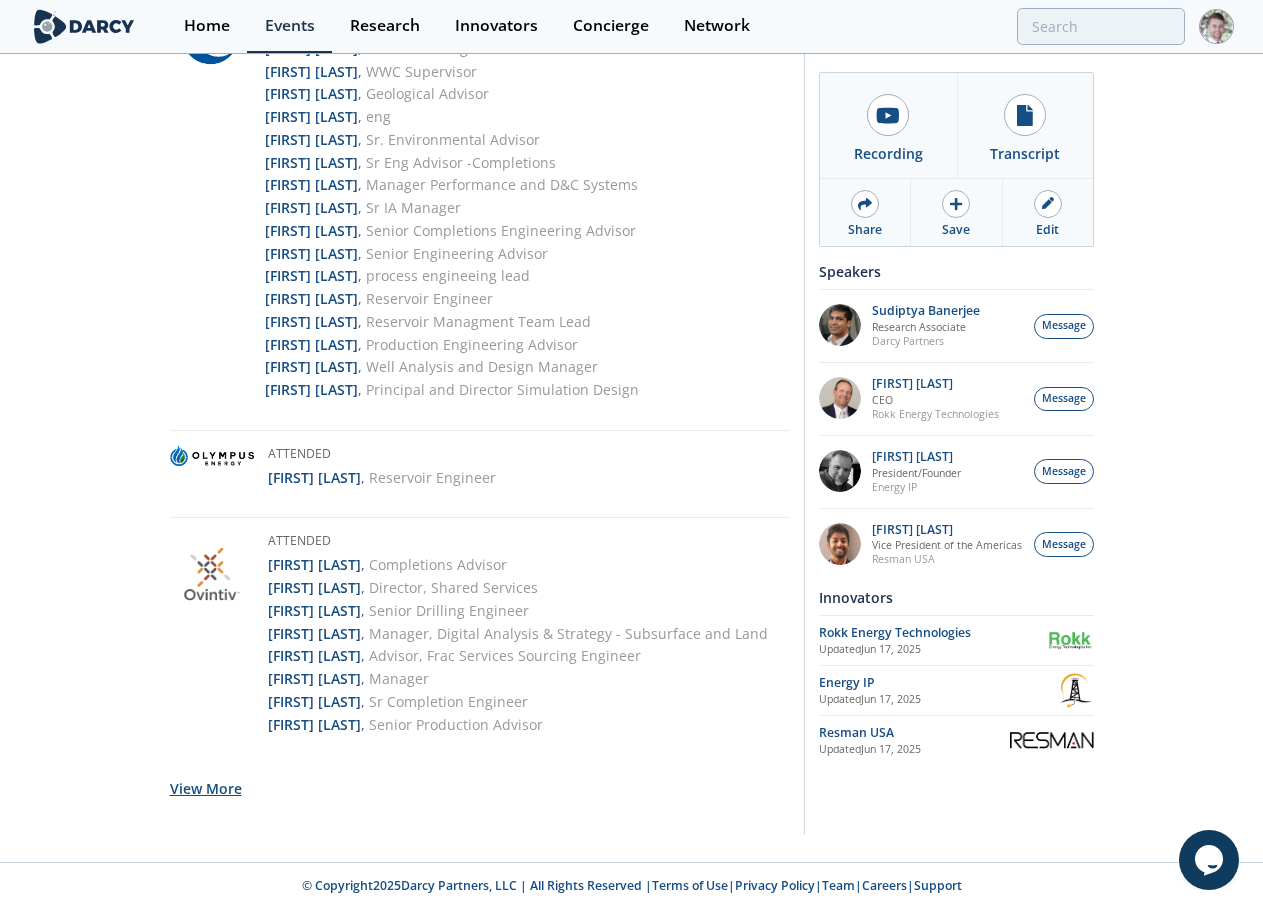 click on "View More" at bounding box center [206, 788] 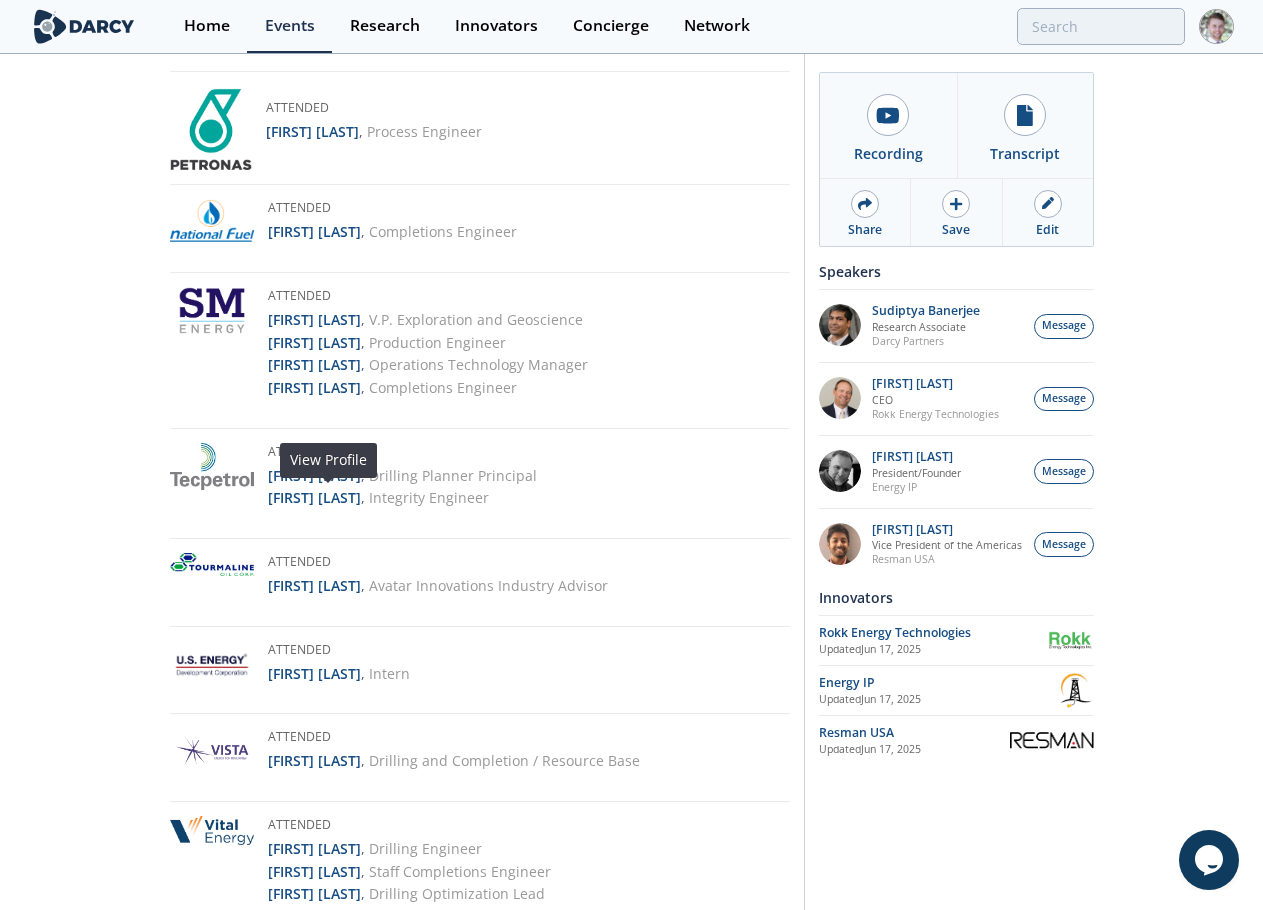 scroll, scrollTop: 4373, scrollLeft: 0, axis: vertical 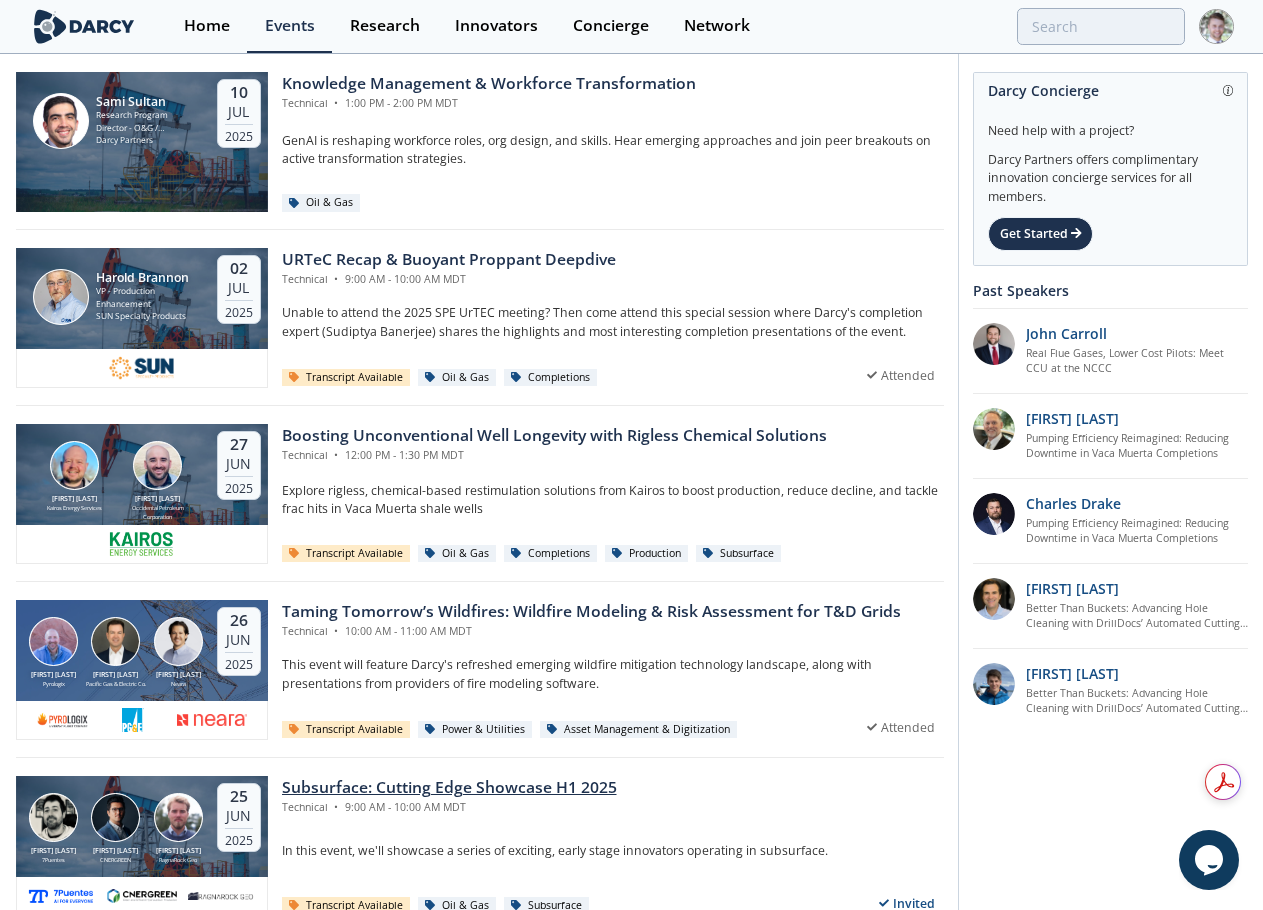click on "Subsurface: Cutting Edge Showcase H1 2025" at bounding box center [449, 788] 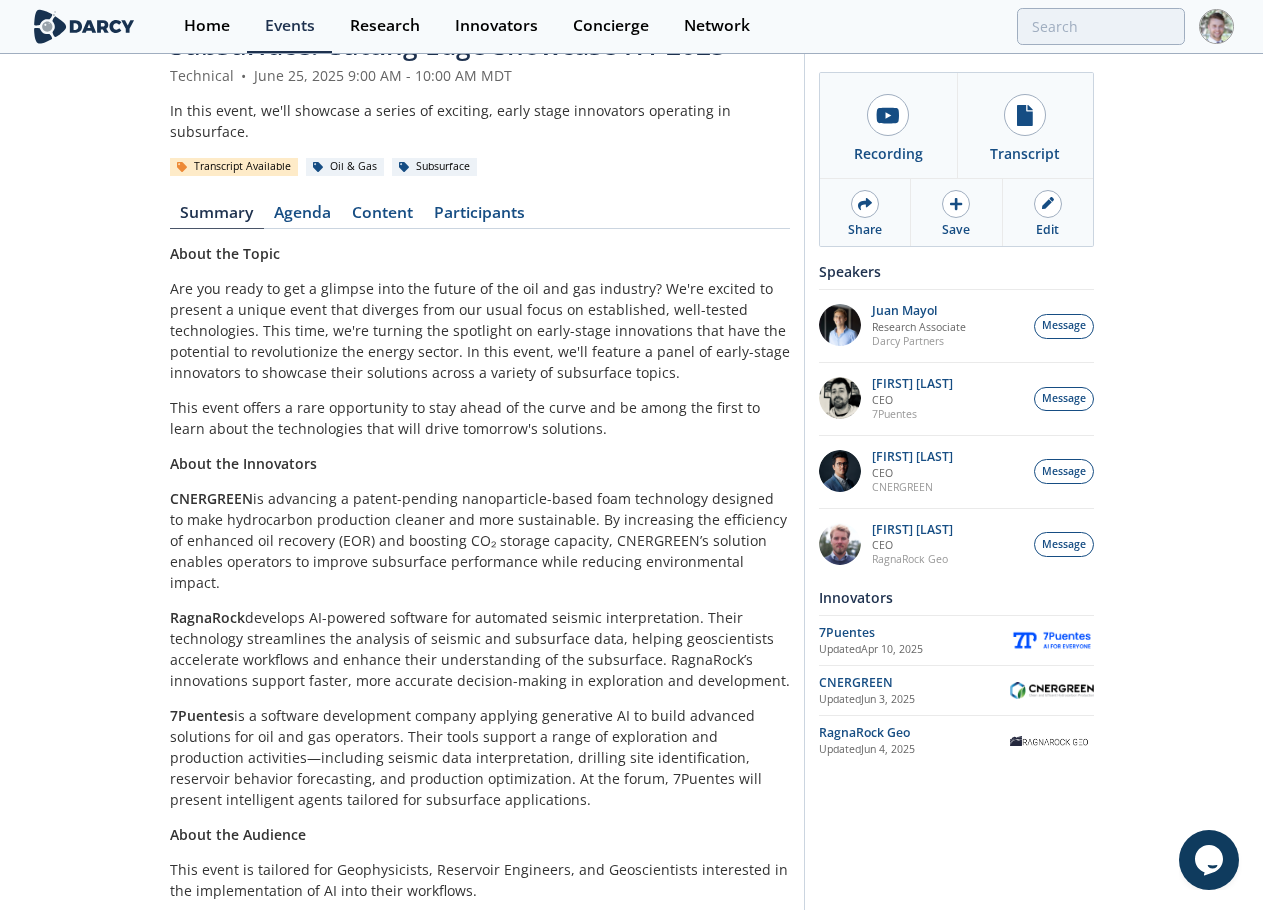 scroll, scrollTop: 100, scrollLeft: 0, axis: vertical 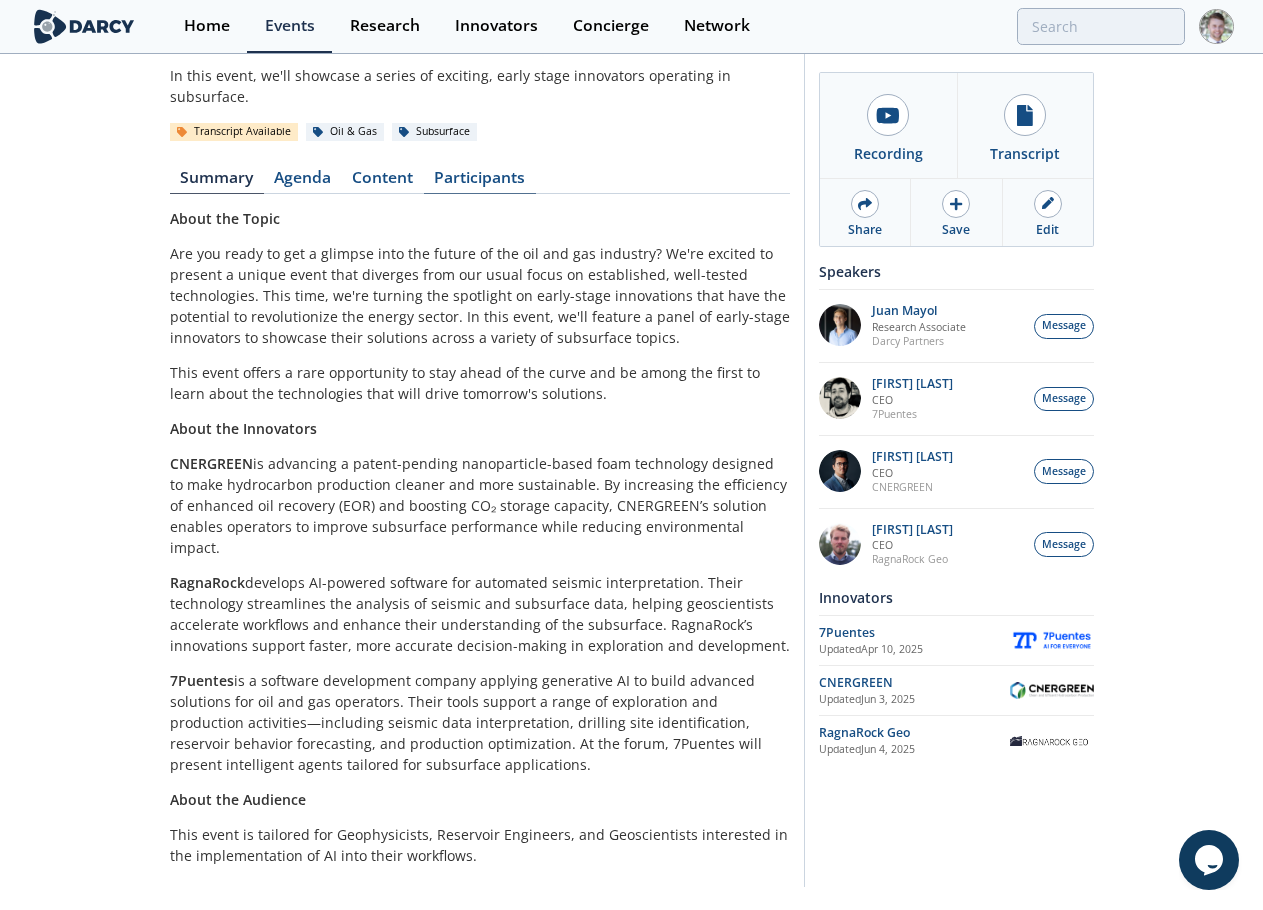 click on "Participants" at bounding box center (480, 182) 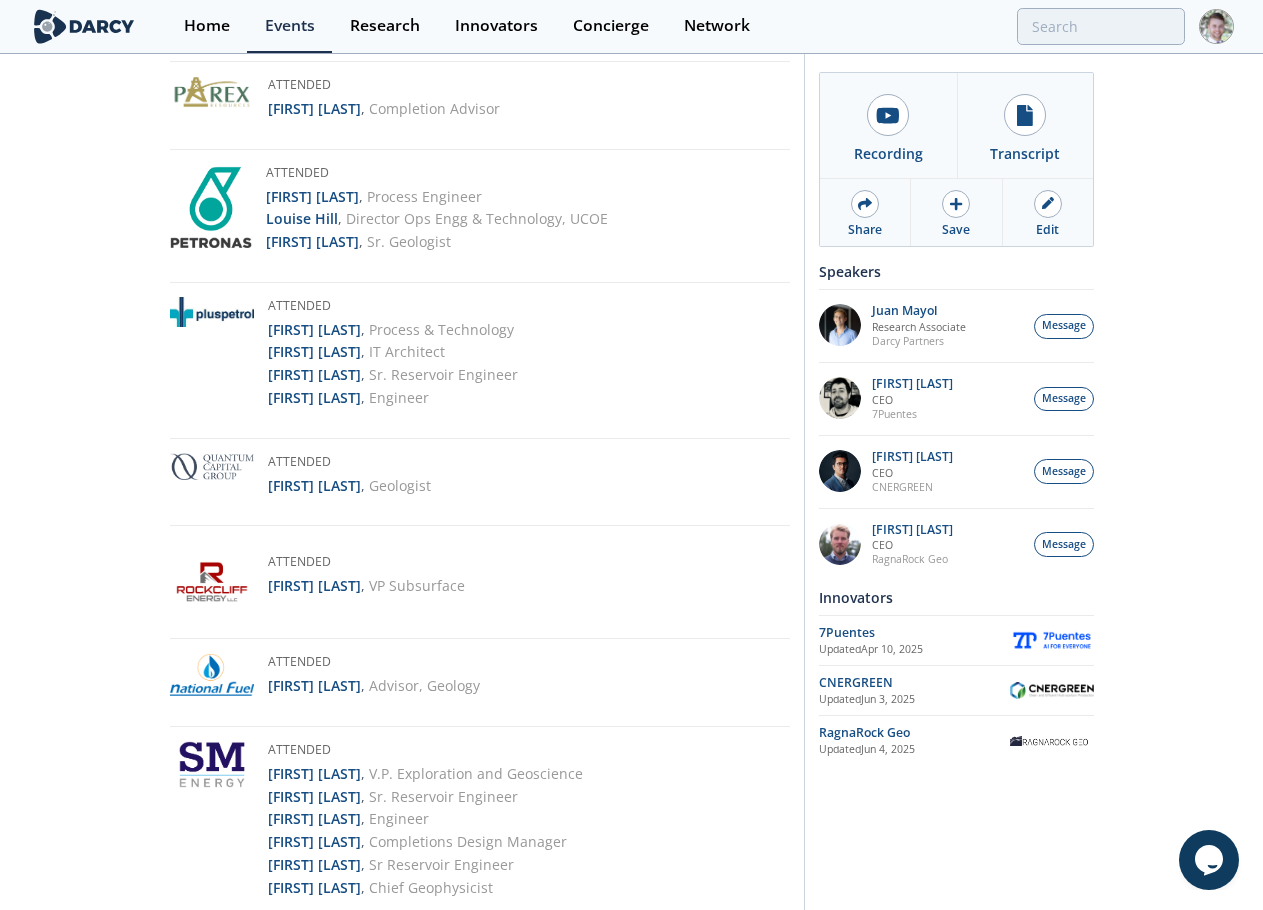 scroll, scrollTop: 3100, scrollLeft: 0, axis: vertical 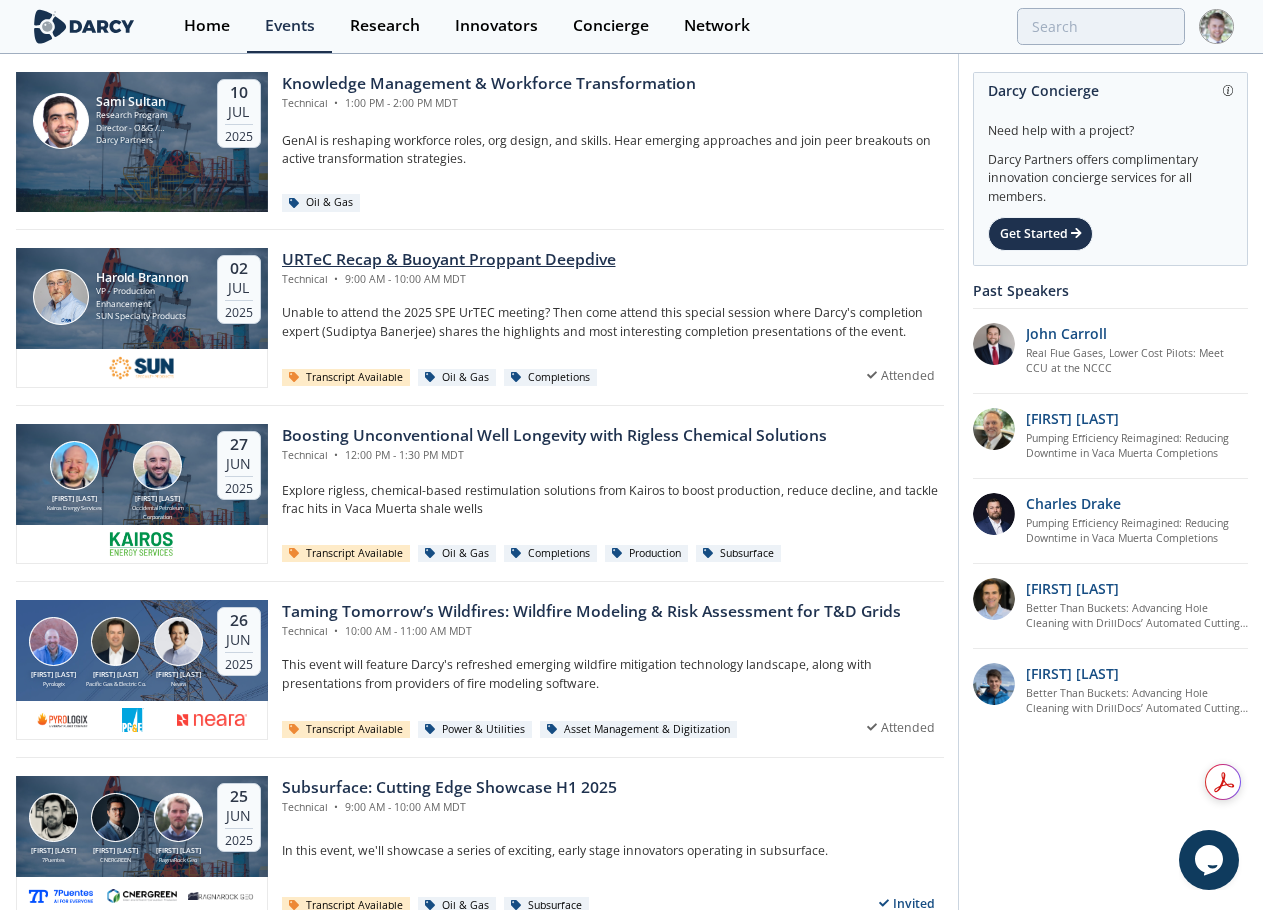 click on "URTeC Recap & Buoyant Proppant Deepdive" at bounding box center (449, 260) 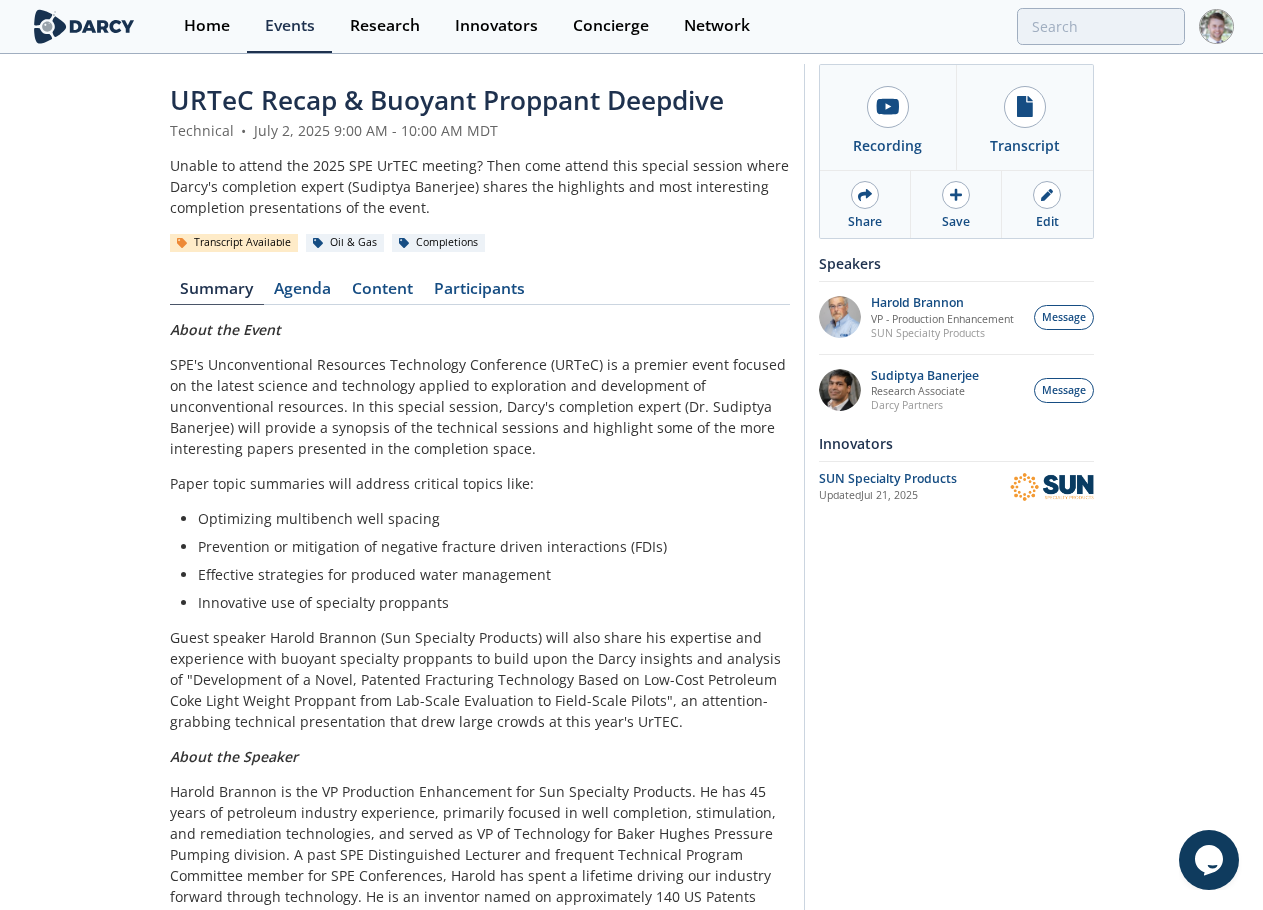 scroll, scrollTop: 0, scrollLeft: 0, axis: both 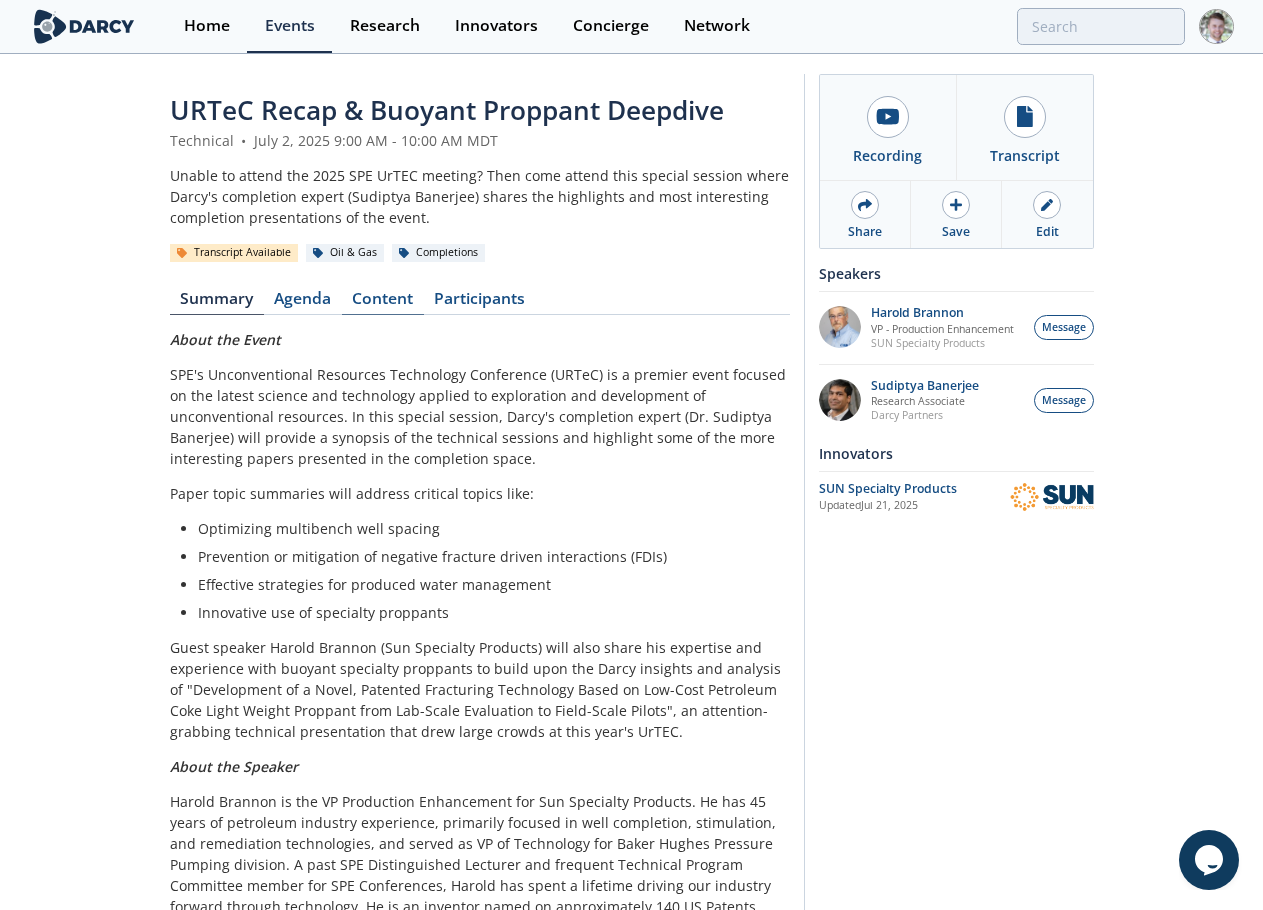 click on "Content" at bounding box center [383, 303] 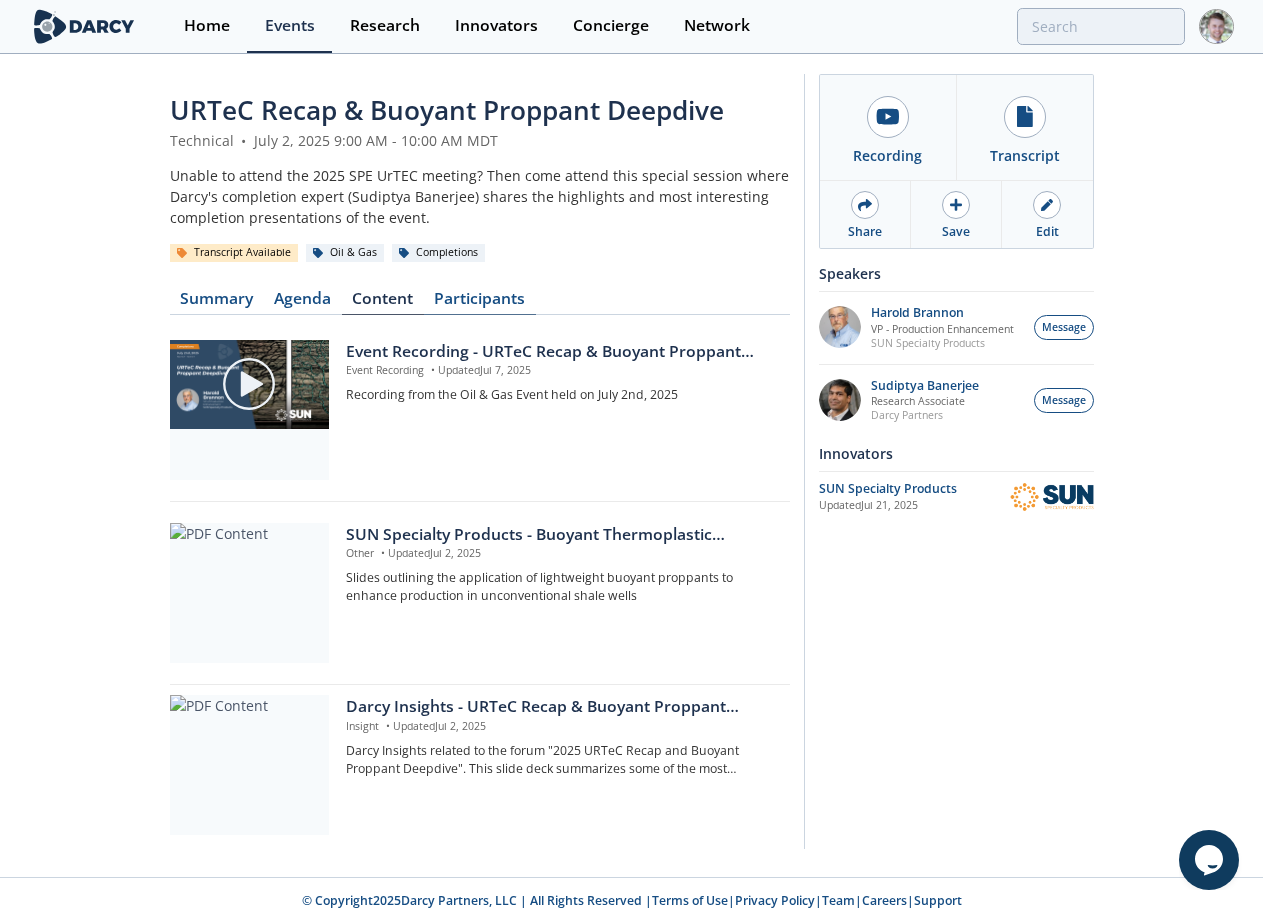 click on "Participants" at bounding box center [480, 303] 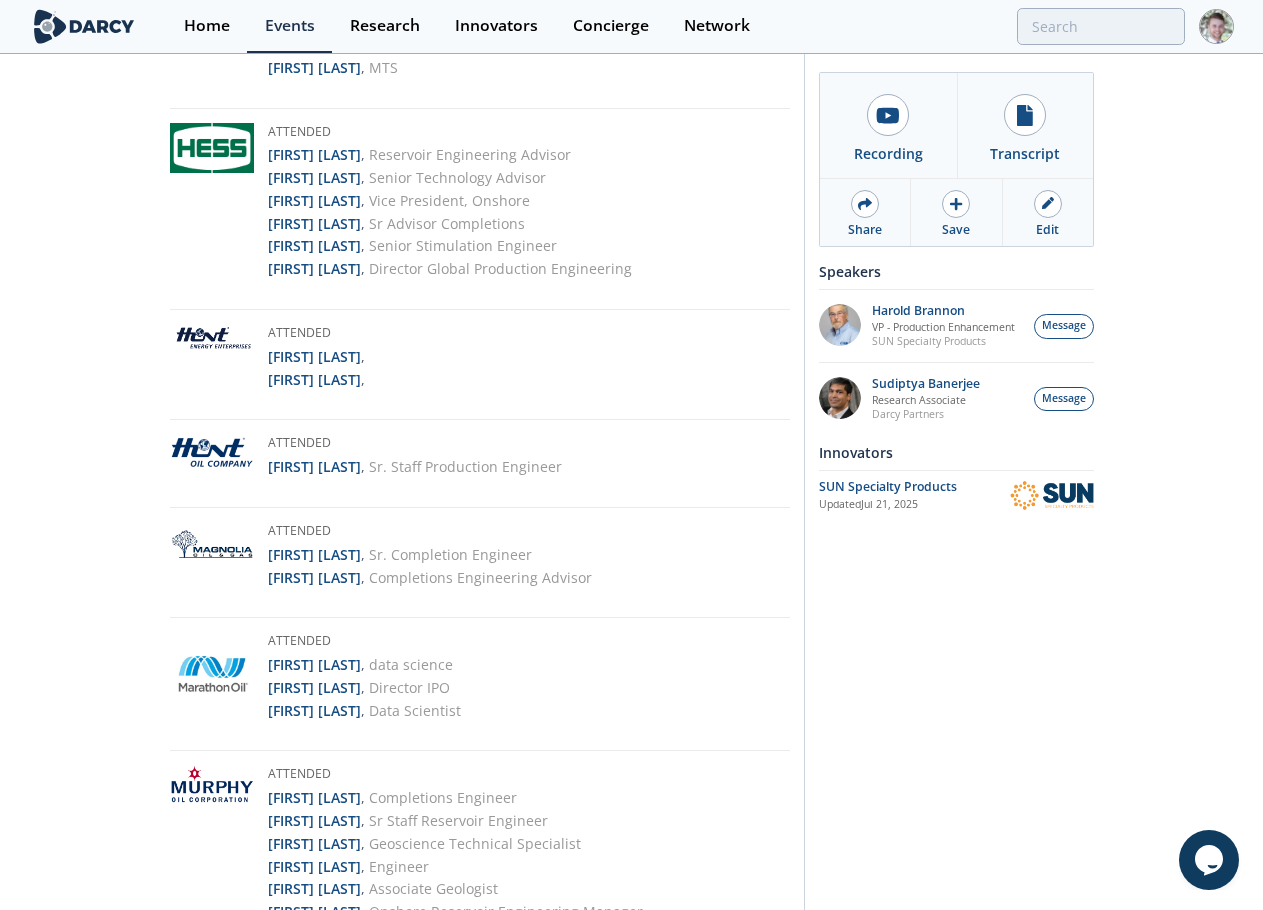 scroll, scrollTop: 3519, scrollLeft: 0, axis: vertical 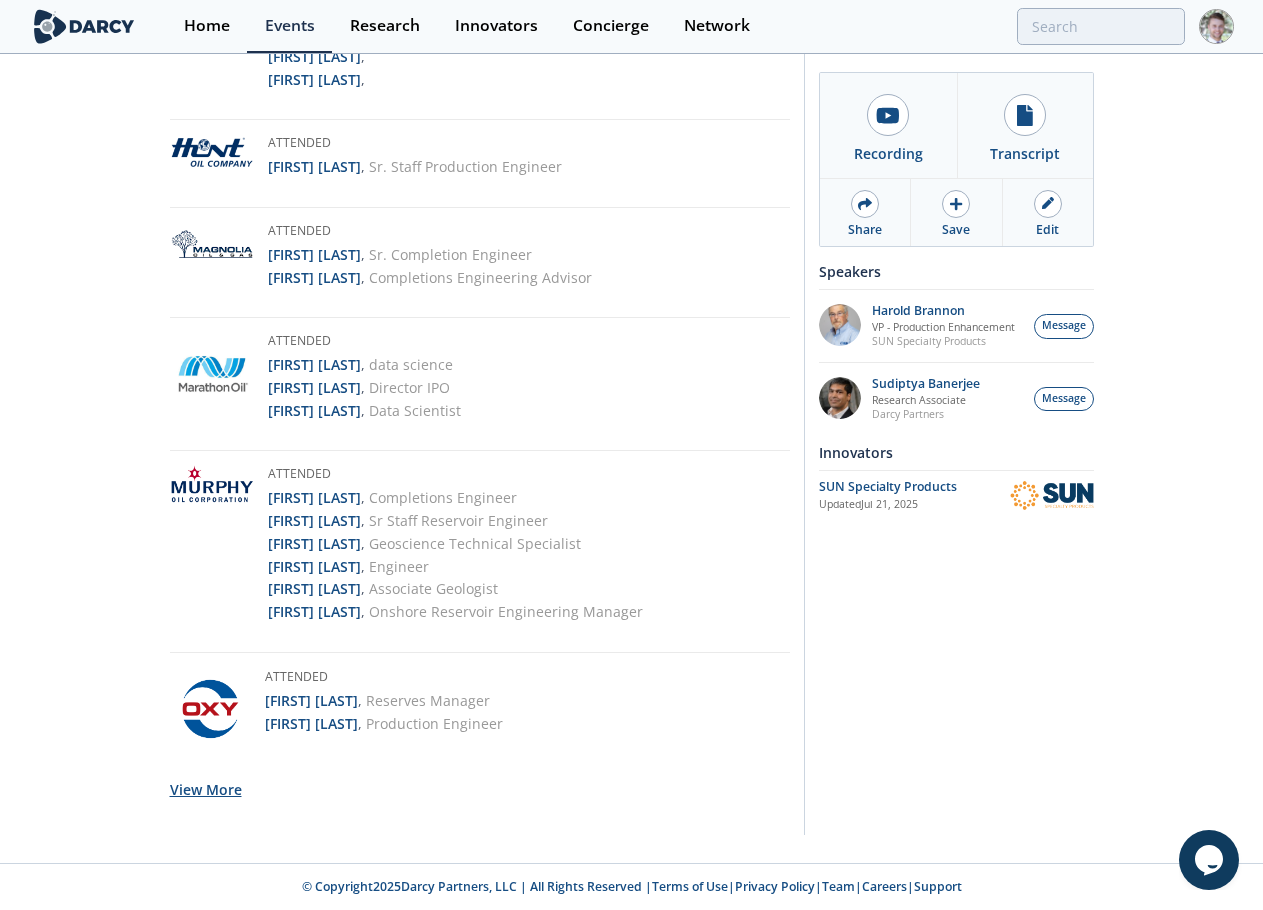 click on "View More" at bounding box center [206, 789] 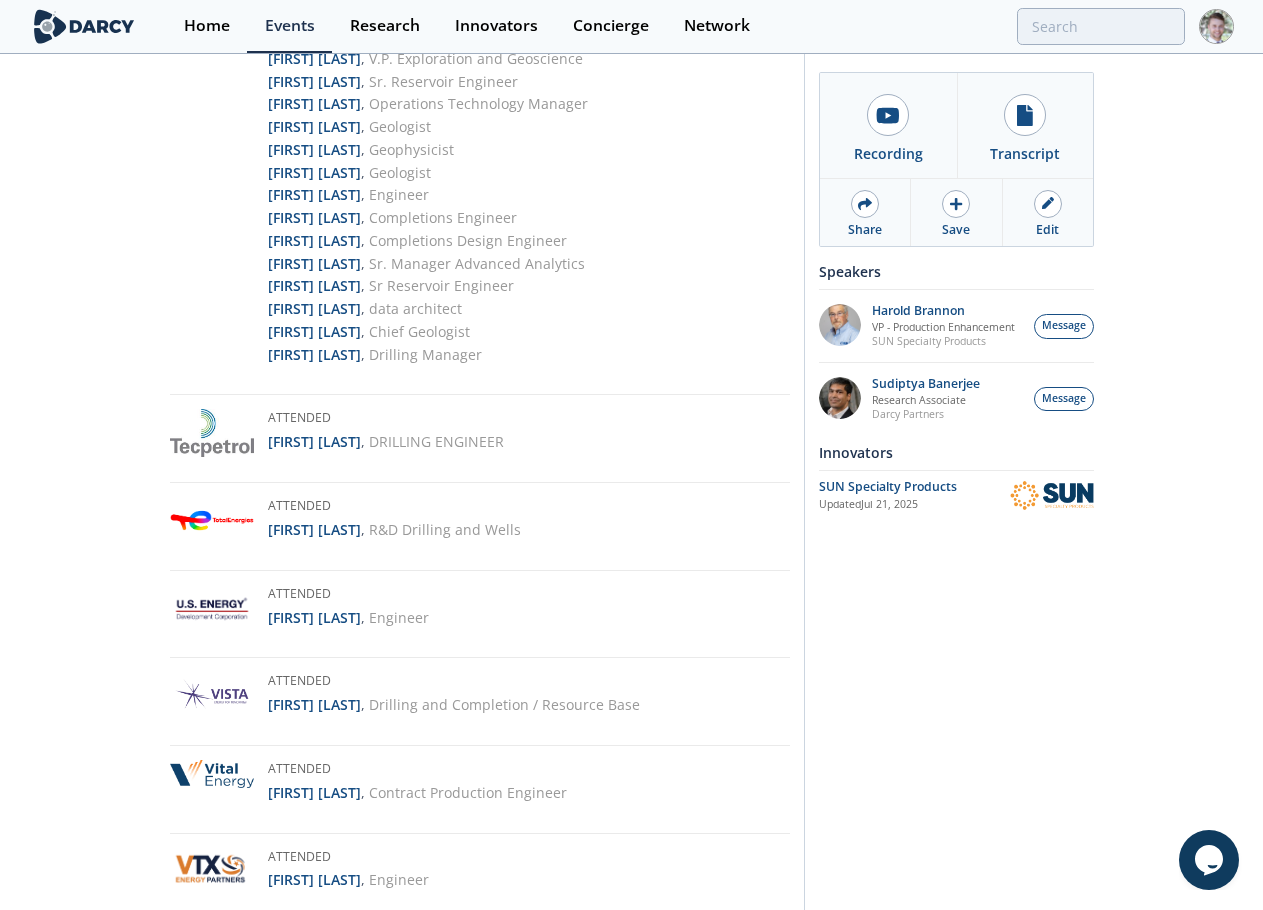 scroll, scrollTop: 5868, scrollLeft: 0, axis: vertical 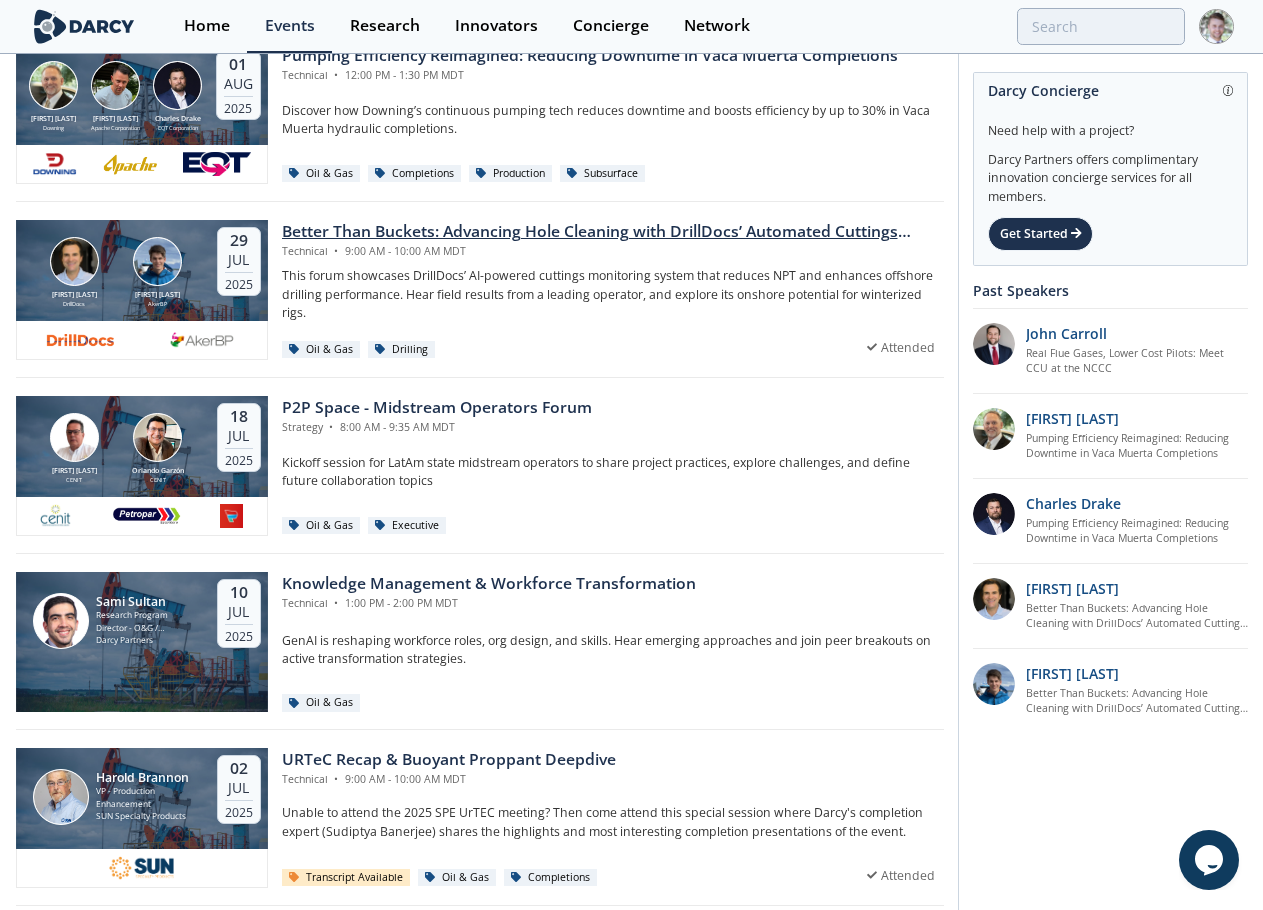 click on "Better Than Buckets: Advancing Hole Cleaning with DrillDocs’ Automated Cuttings Monitoring" at bounding box center [613, 232] 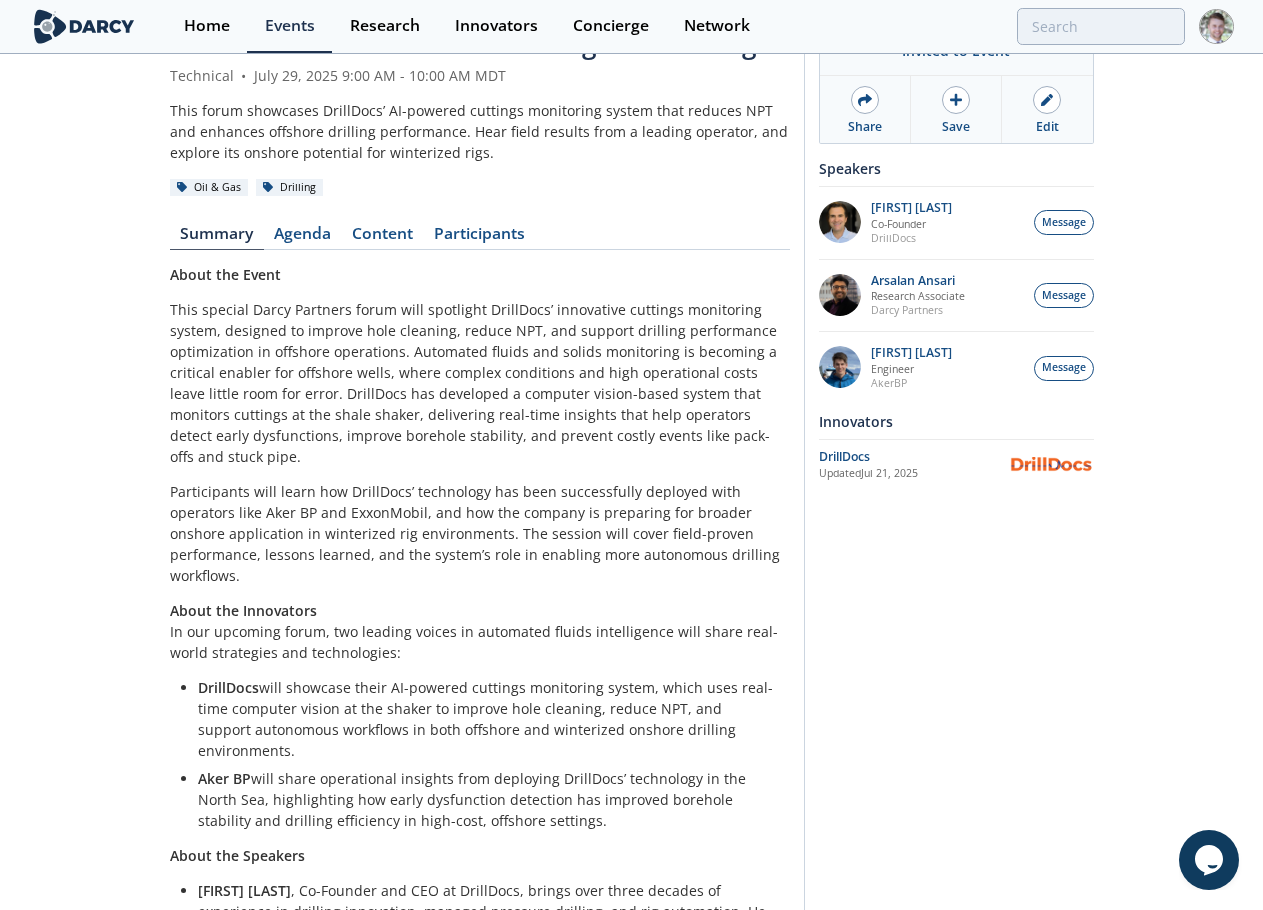 scroll, scrollTop: 0, scrollLeft: 0, axis: both 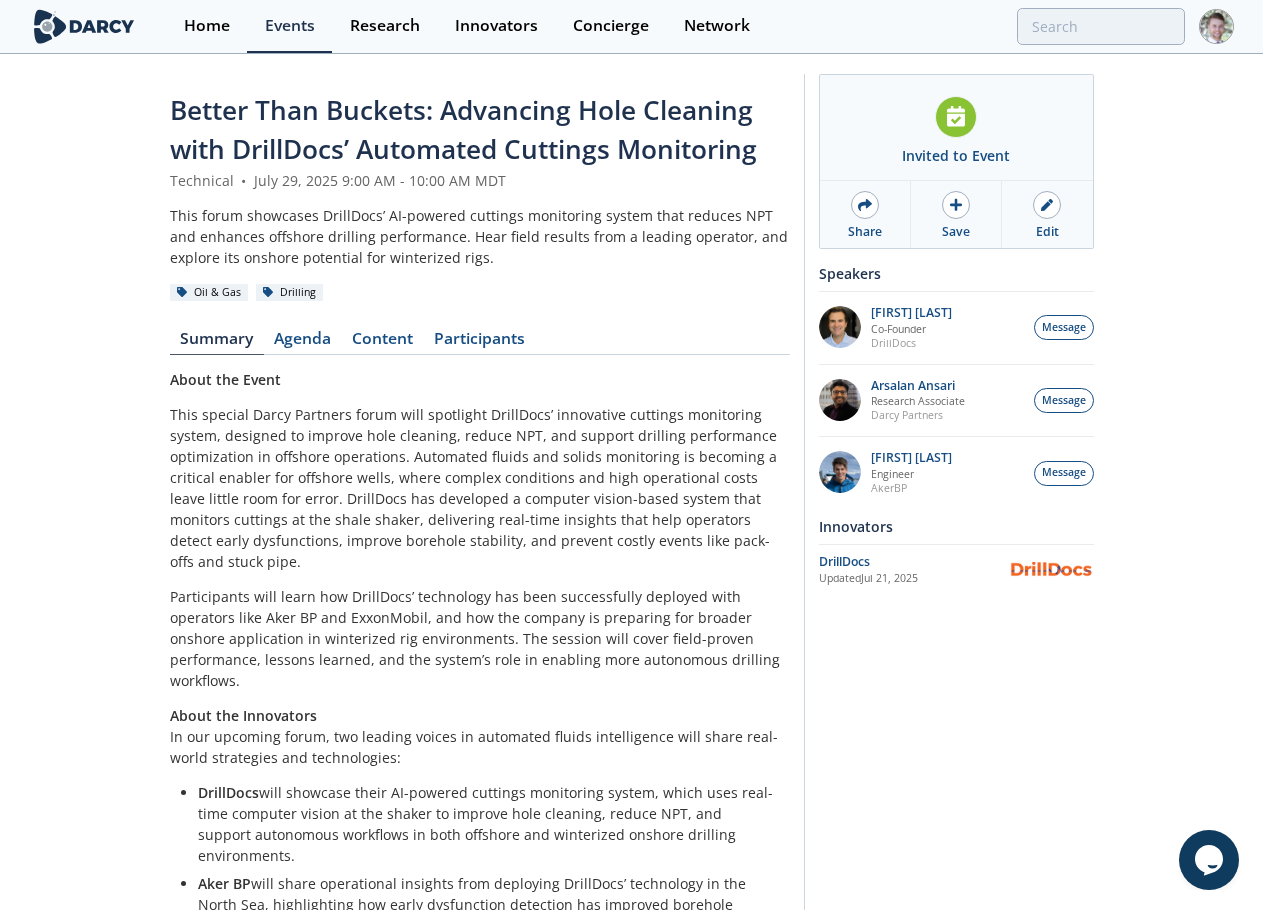 click on "[PRODUCT NAME]: [EVENT NAME]
[CATEGORY]
•
[MONTH] [DAY], [YEAR]
[TIME] [TIMEZONE]
This forum showcases [COMPANY]'s AI-powered cuttings monitoring system that reduces NPT and enhances offshore drilling performance. Hear field results from a leading operator, and explore its onshore potential for winterized rigs.
[INDUSTRY]
[FIELD]" at bounding box center (480, 709) 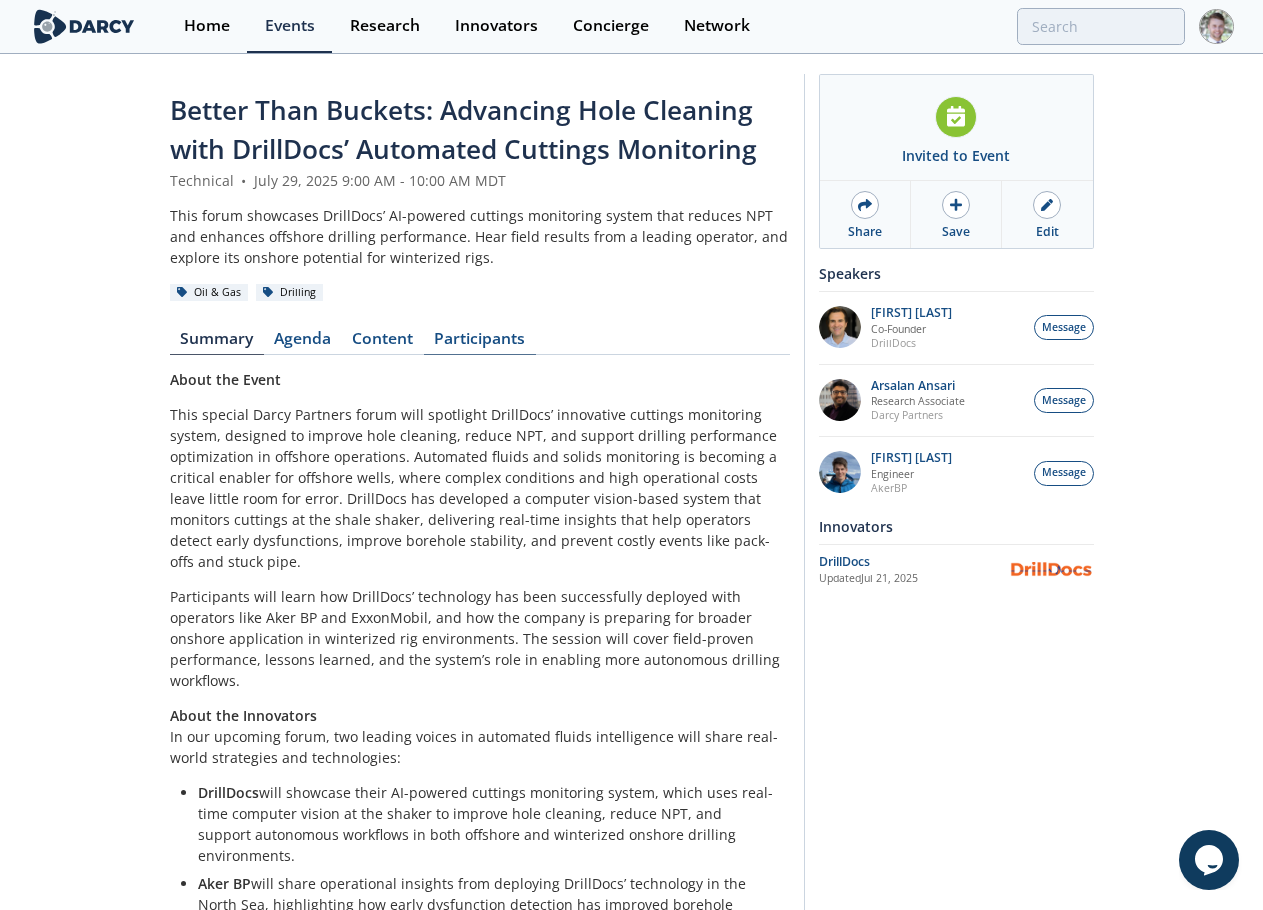 click on "Participants" at bounding box center [480, 343] 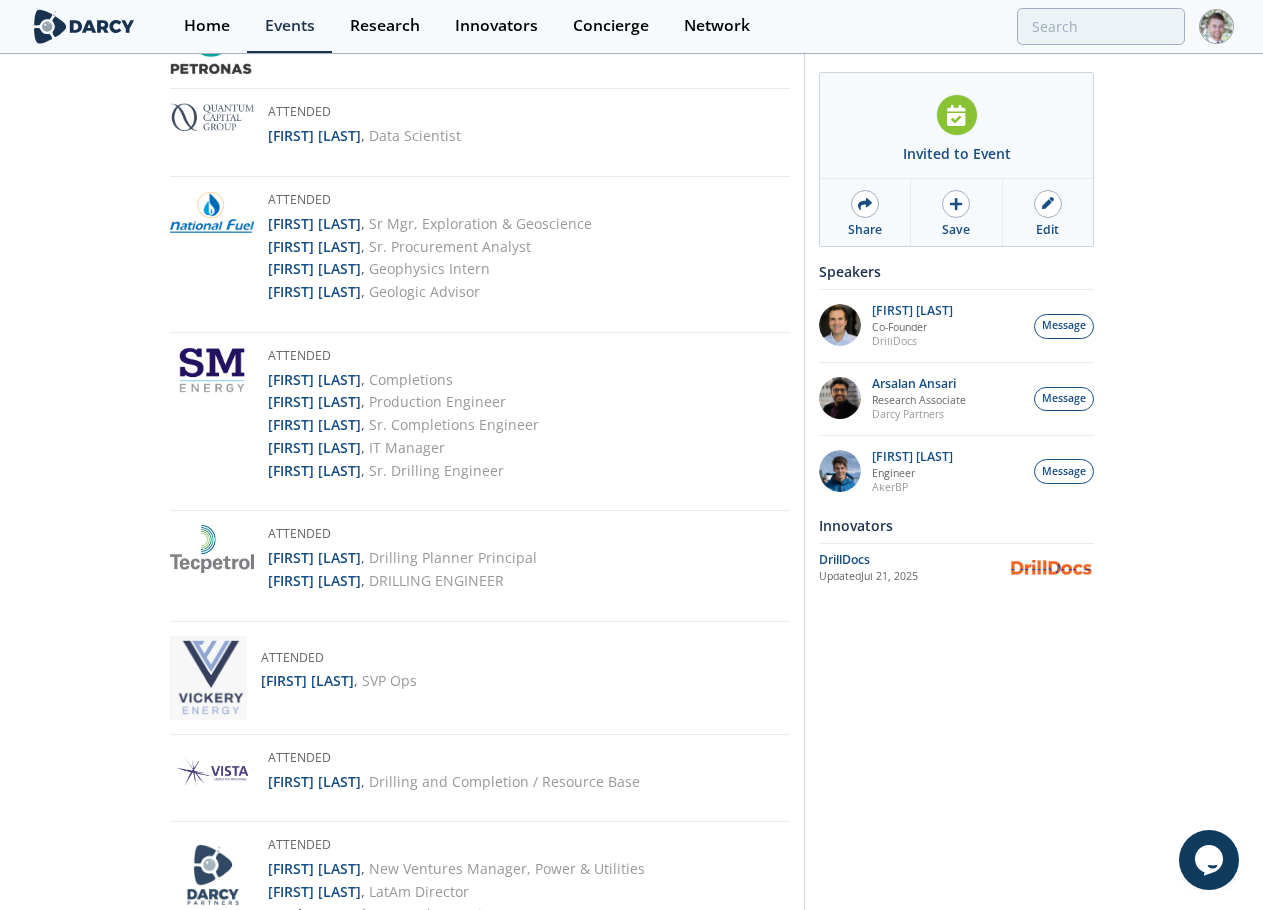 scroll, scrollTop: 2724, scrollLeft: 0, axis: vertical 